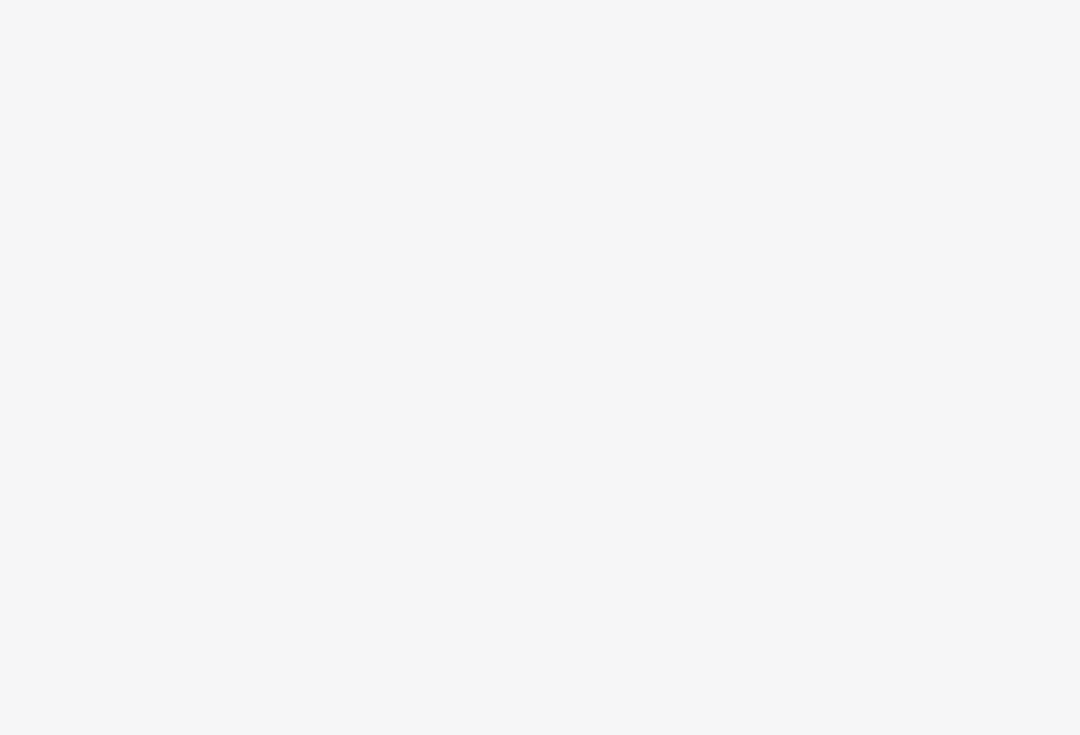 scroll, scrollTop: 0, scrollLeft: 0, axis: both 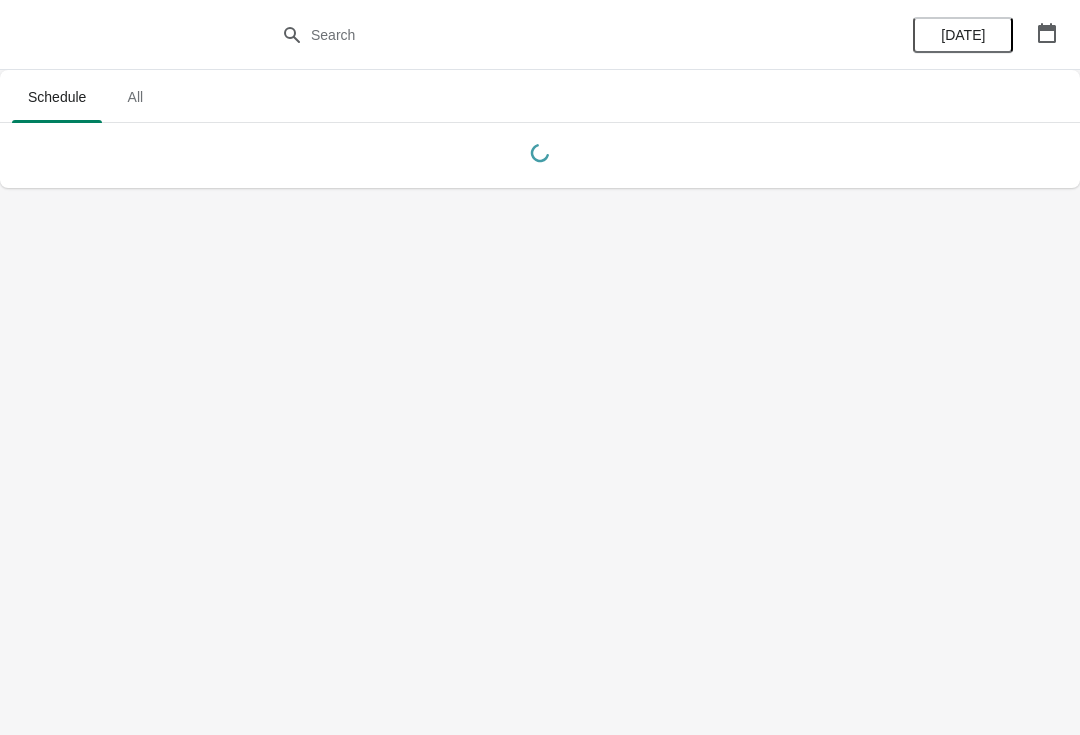 click at bounding box center (1047, 33) 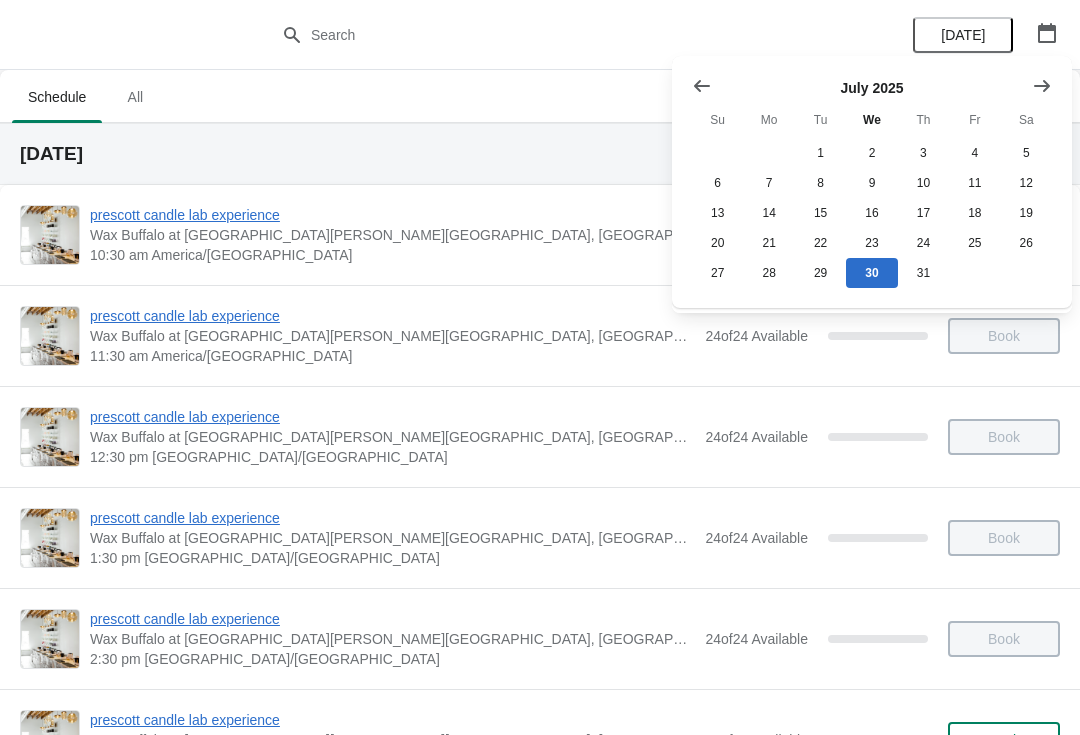 click at bounding box center [1042, 86] 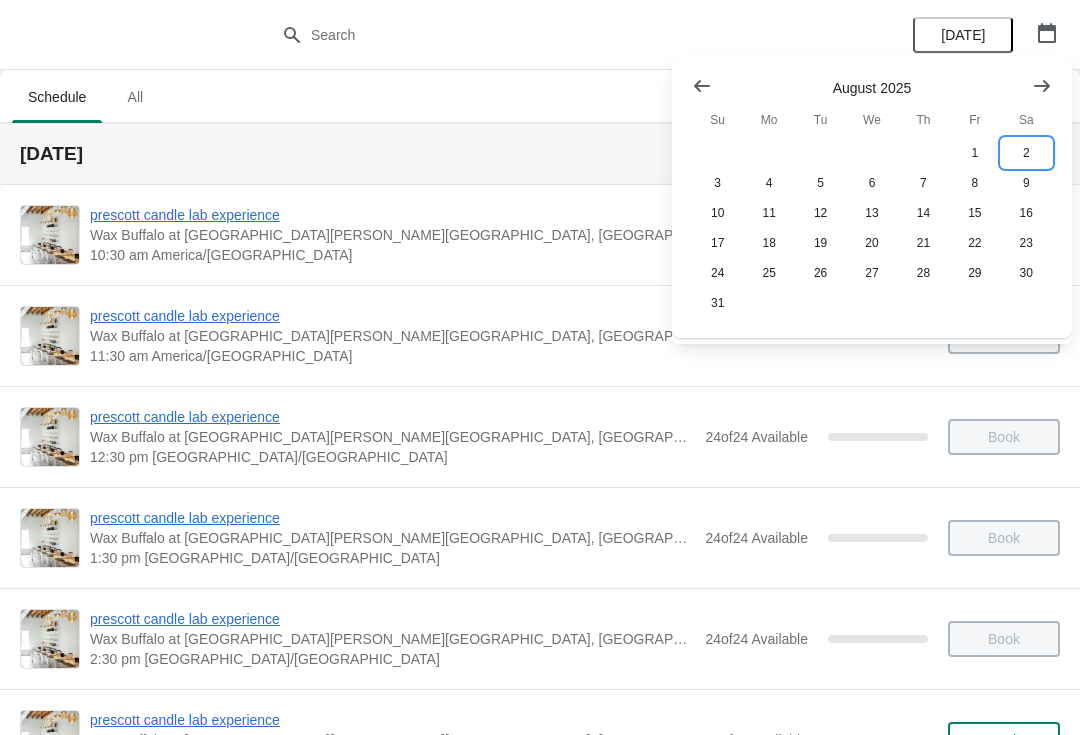 click on "2" at bounding box center [1026, 153] 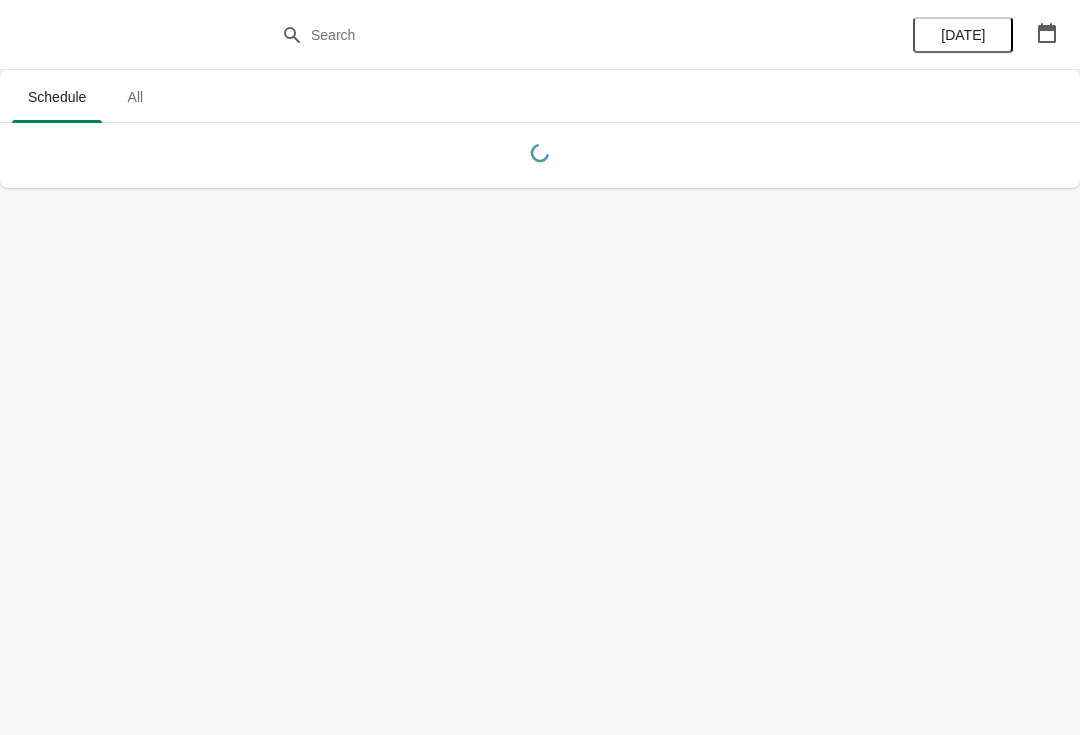 click 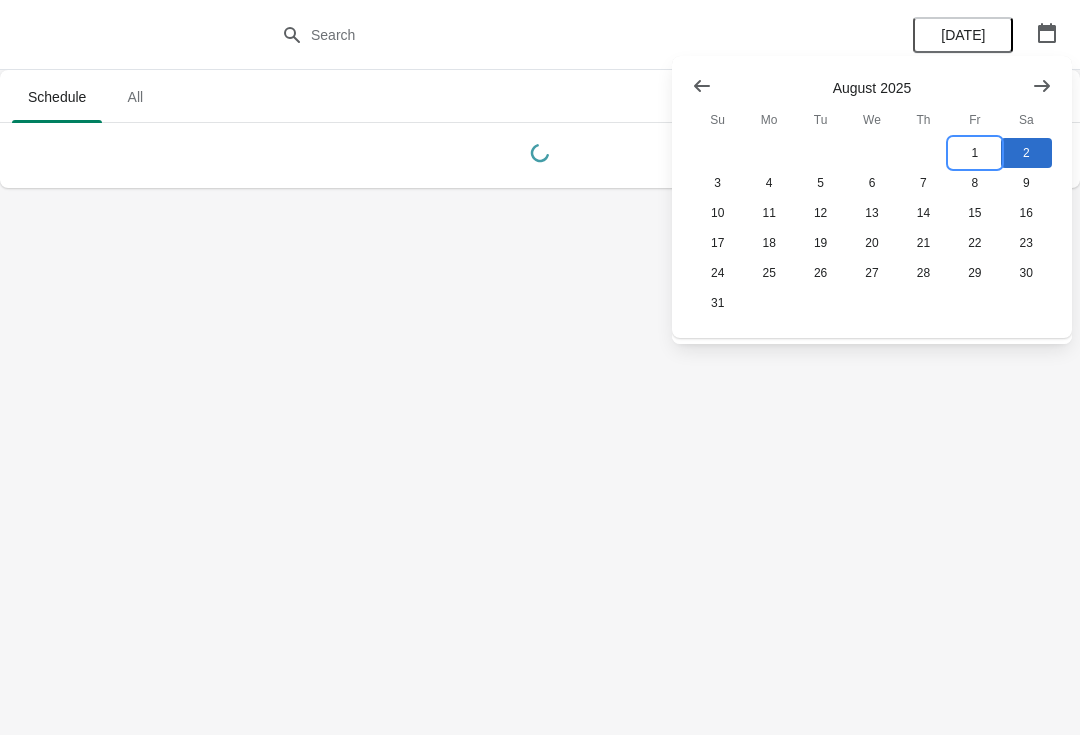 click on "1" at bounding box center [974, 153] 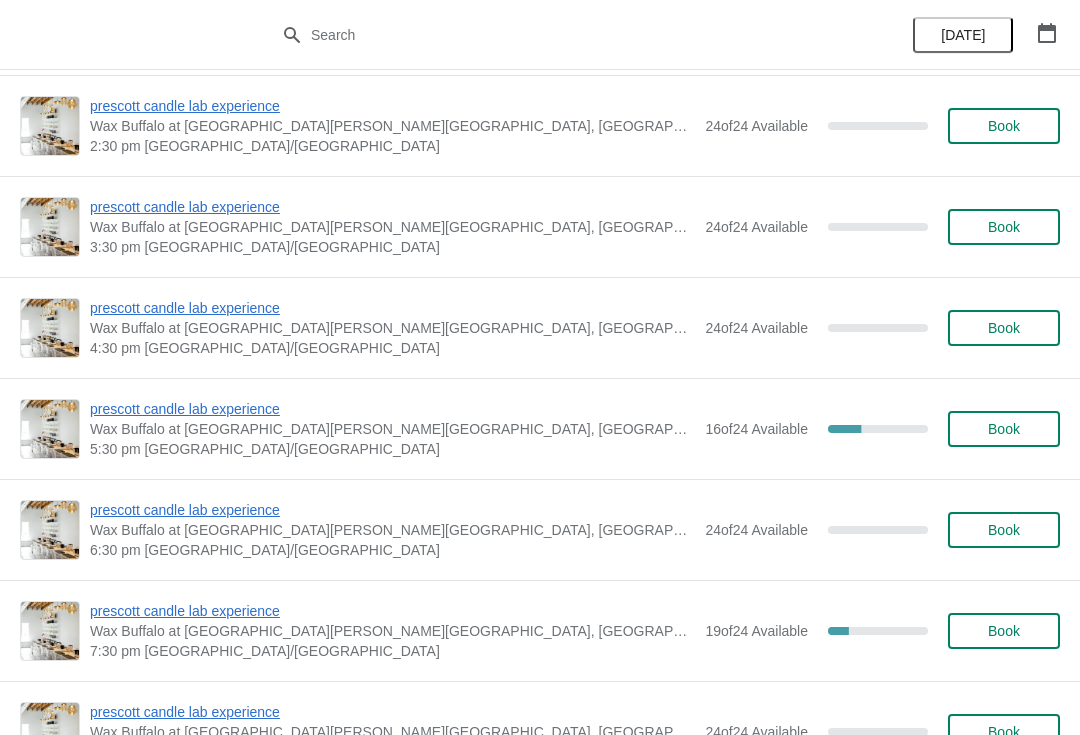 scroll, scrollTop: 1663, scrollLeft: 0, axis: vertical 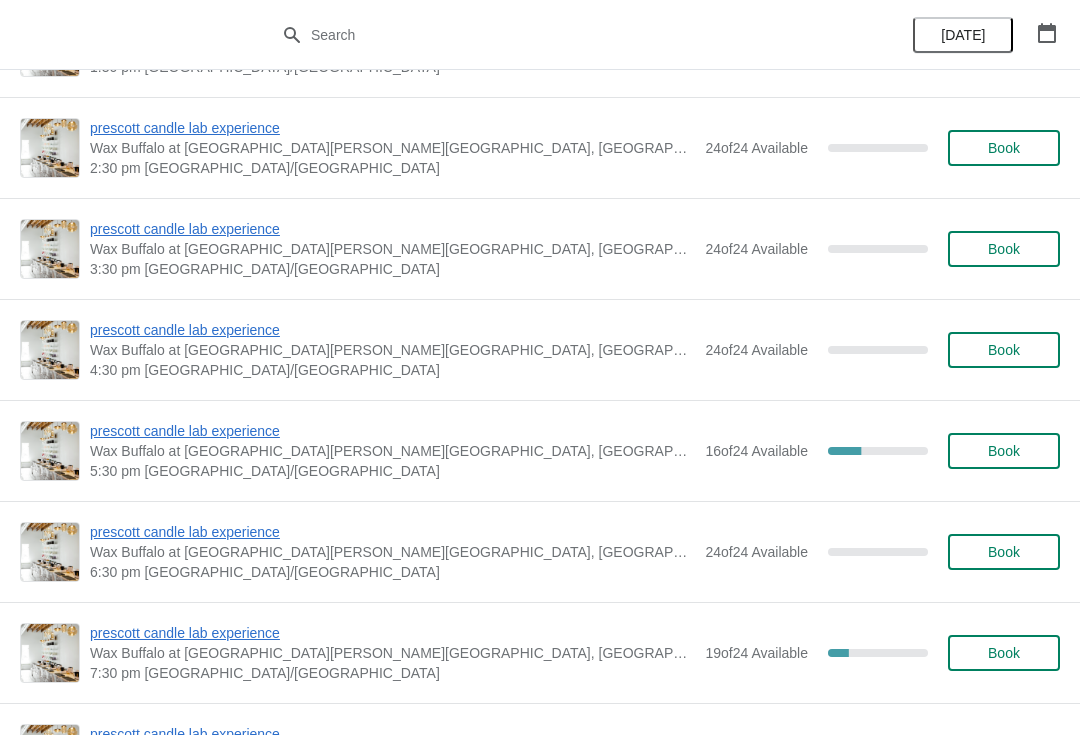 click on "Wax Buffalo at [GEOGRAPHIC_DATA][PERSON_NAME][GEOGRAPHIC_DATA], [GEOGRAPHIC_DATA], [GEOGRAPHIC_DATA], [GEOGRAPHIC_DATA]" at bounding box center [392, 451] 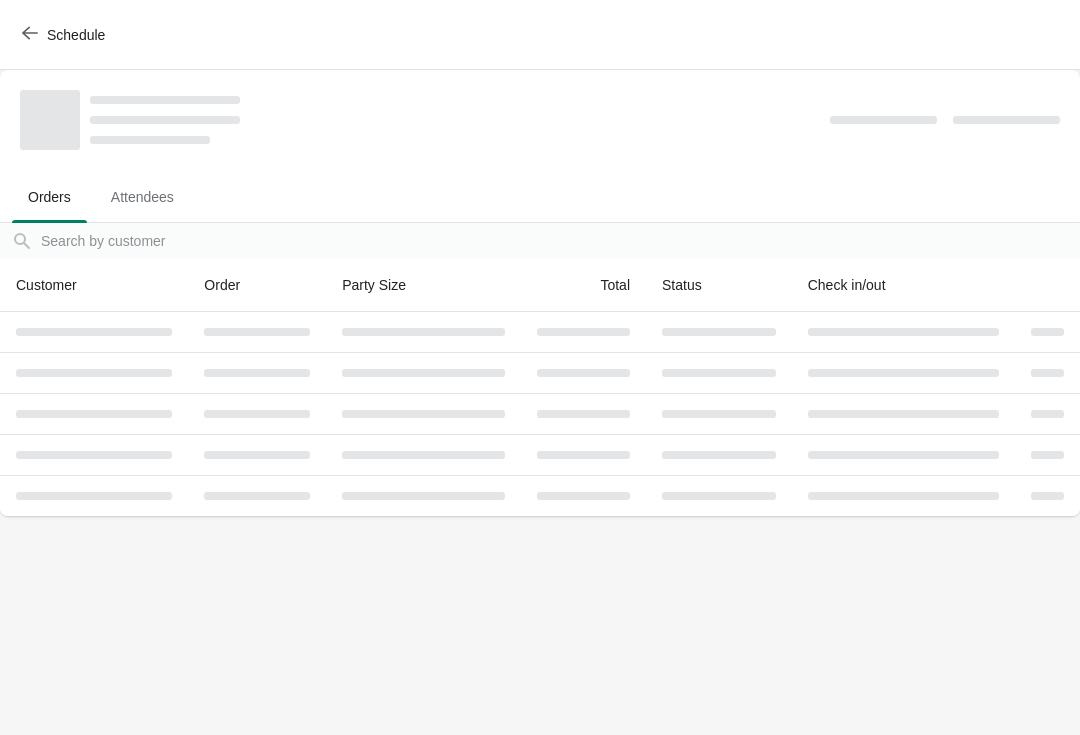scroll, scrollTop: 0, scrollLeft: 0, axis: both 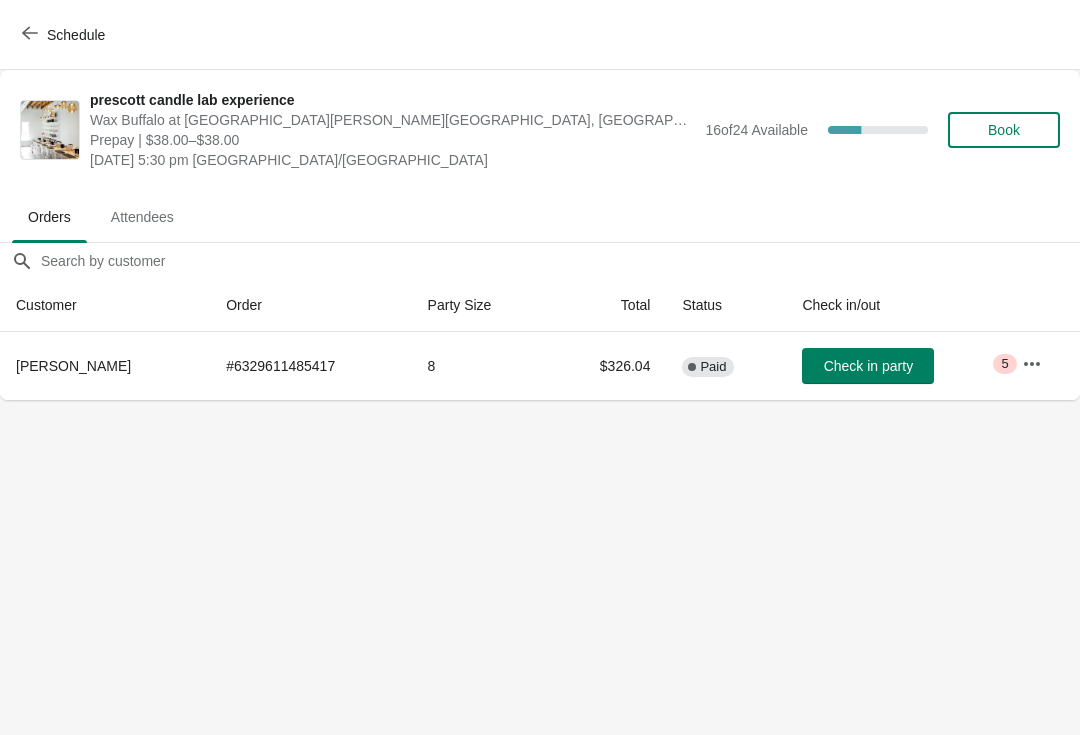 click at bounding box center (1032, 364) 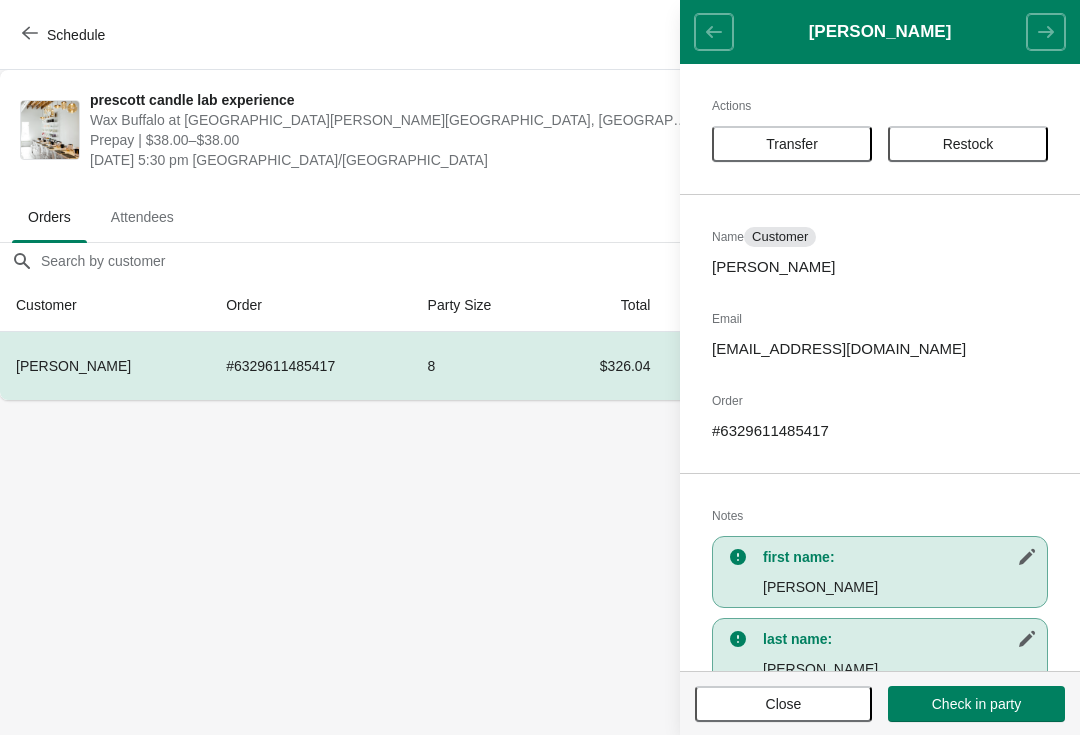 click on "Transfer" at bounding box center [792, 144] 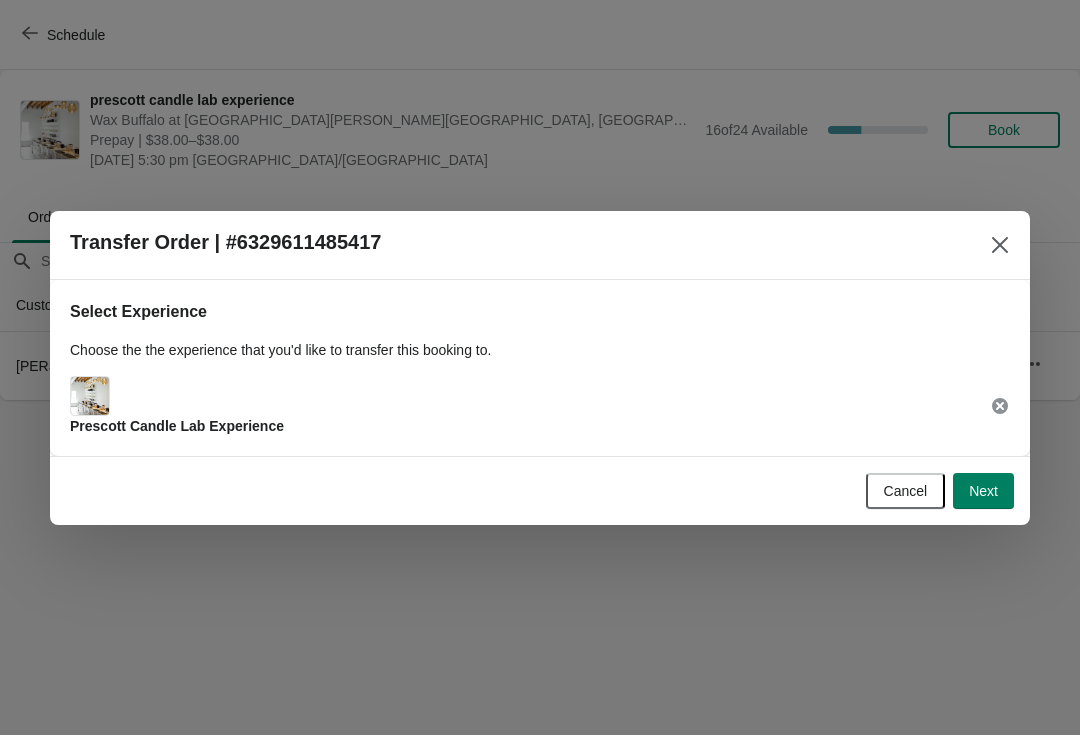 click on "Next" at bounding box center (983, 491) 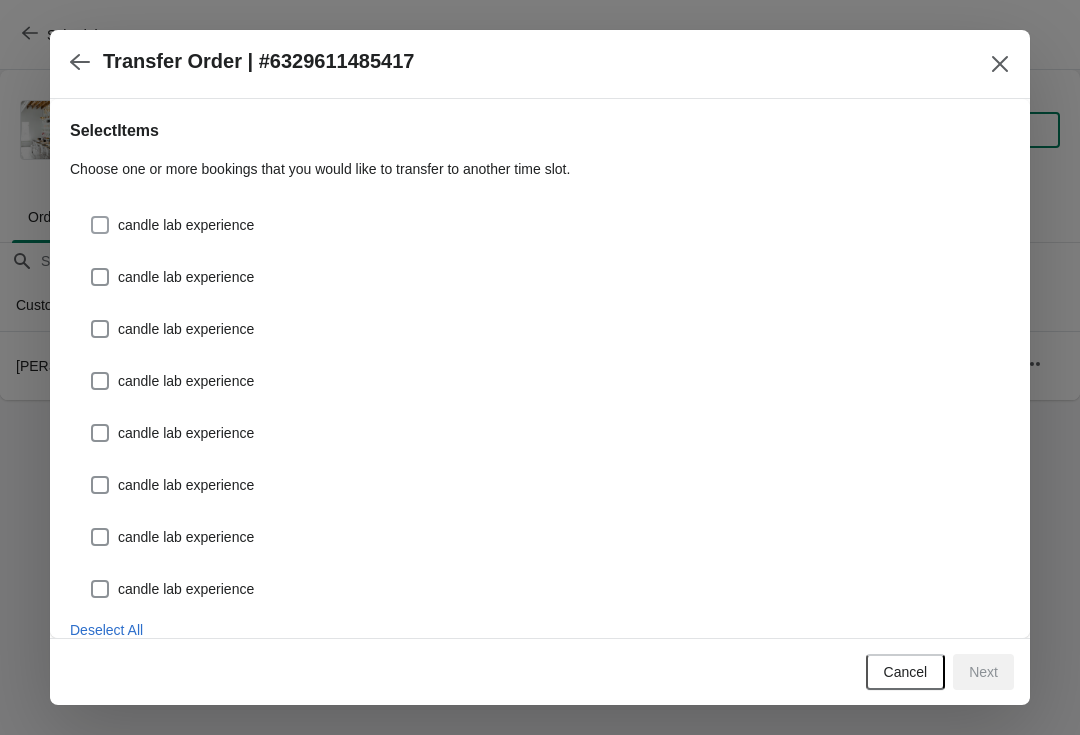 click on "candle lab experience" at bounding box center (186, 225) 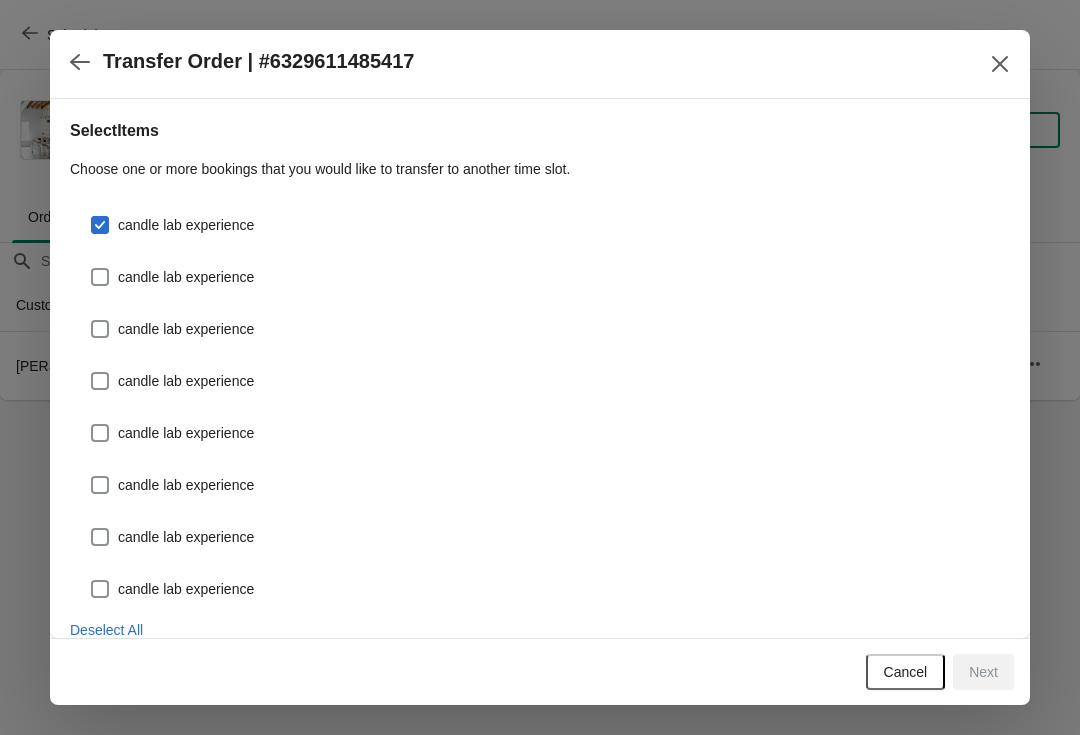 checkbox on "true" 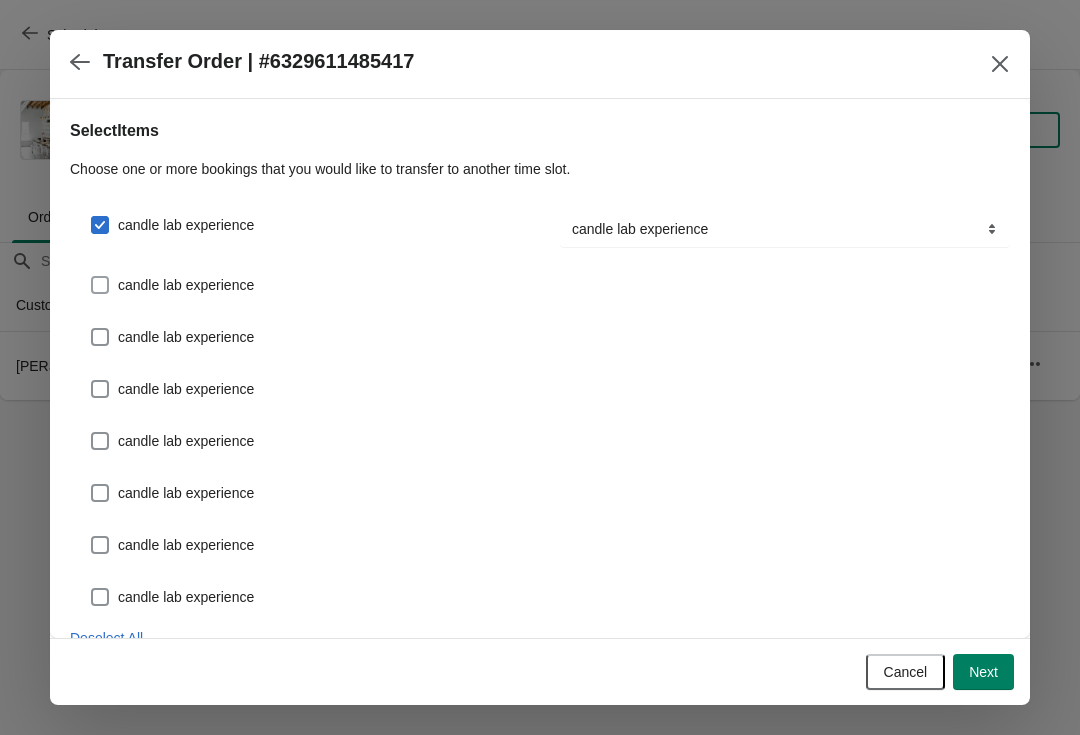 click on "candle lab experience" at bounding box center (540, 329) 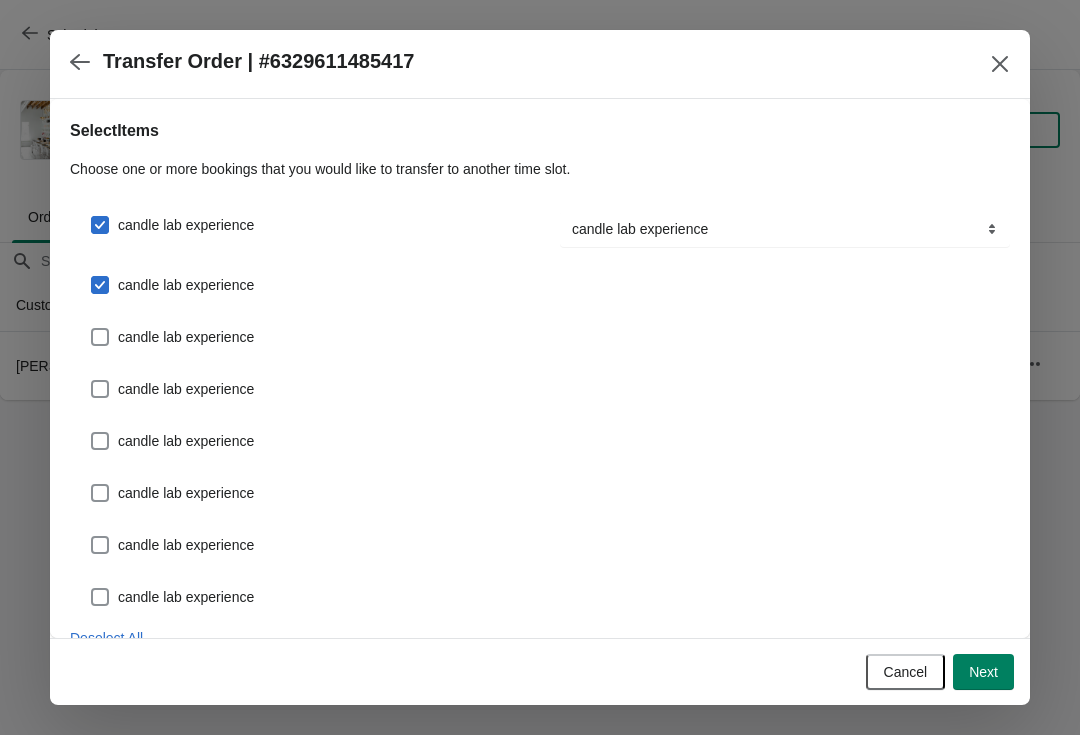 checkbox on "true" 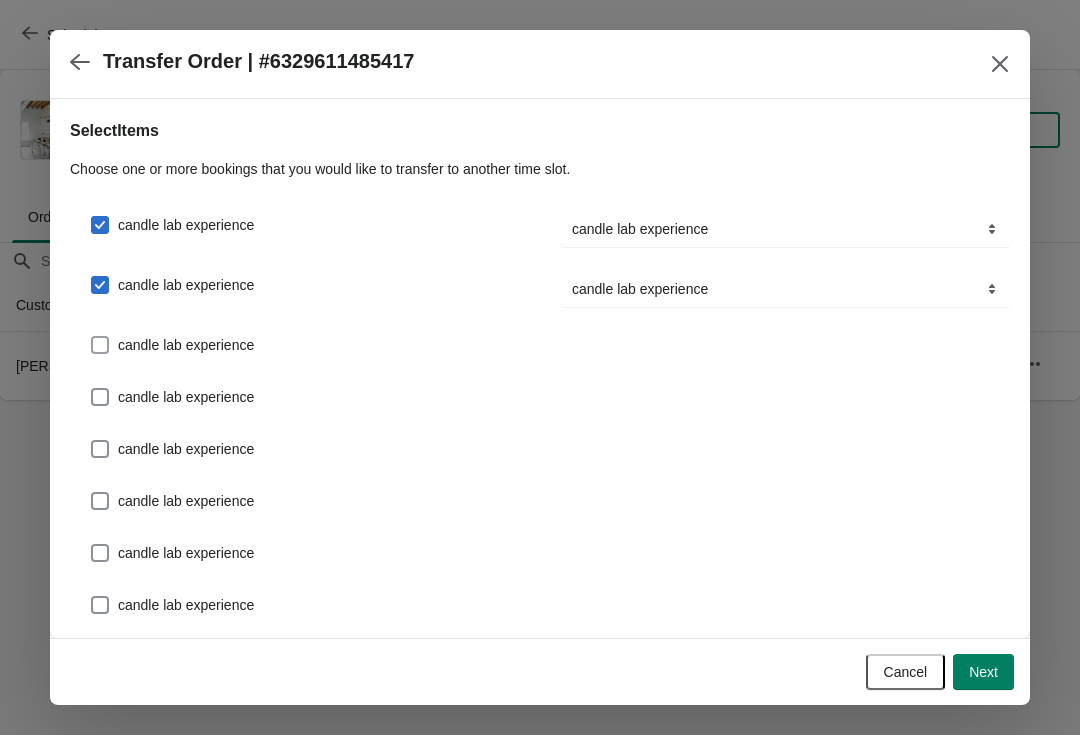 click on "candle lab experience" at bounding box center (172, 345) 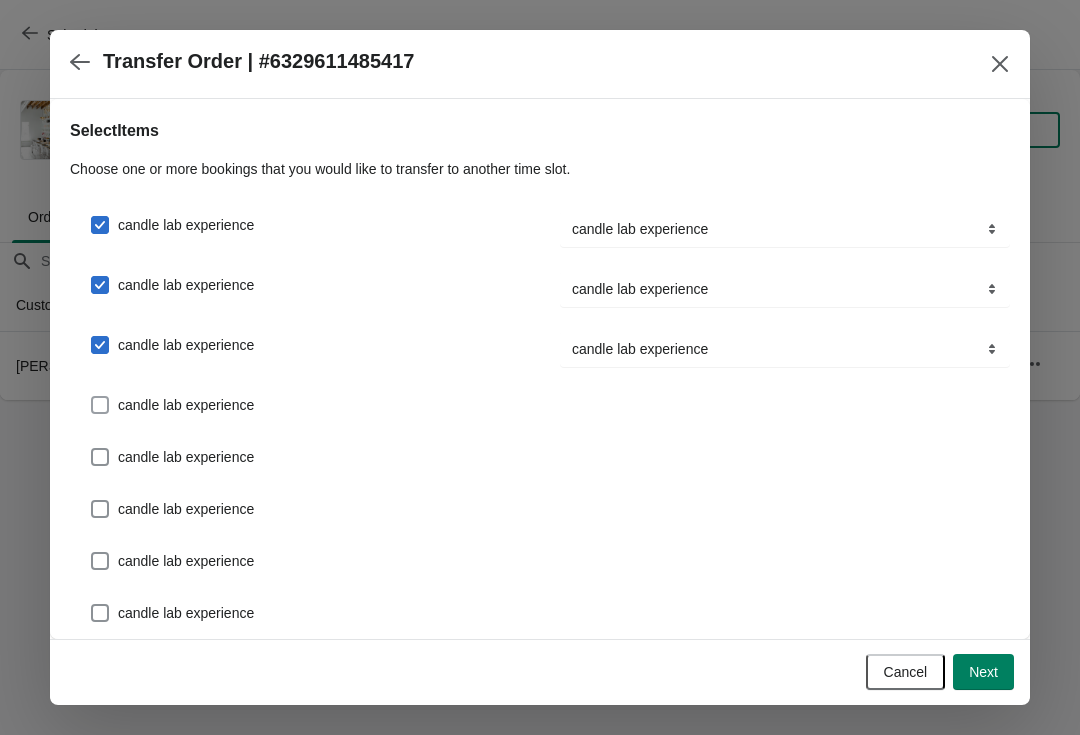 click on "candle lab experience" at bounding box center [186, 405] 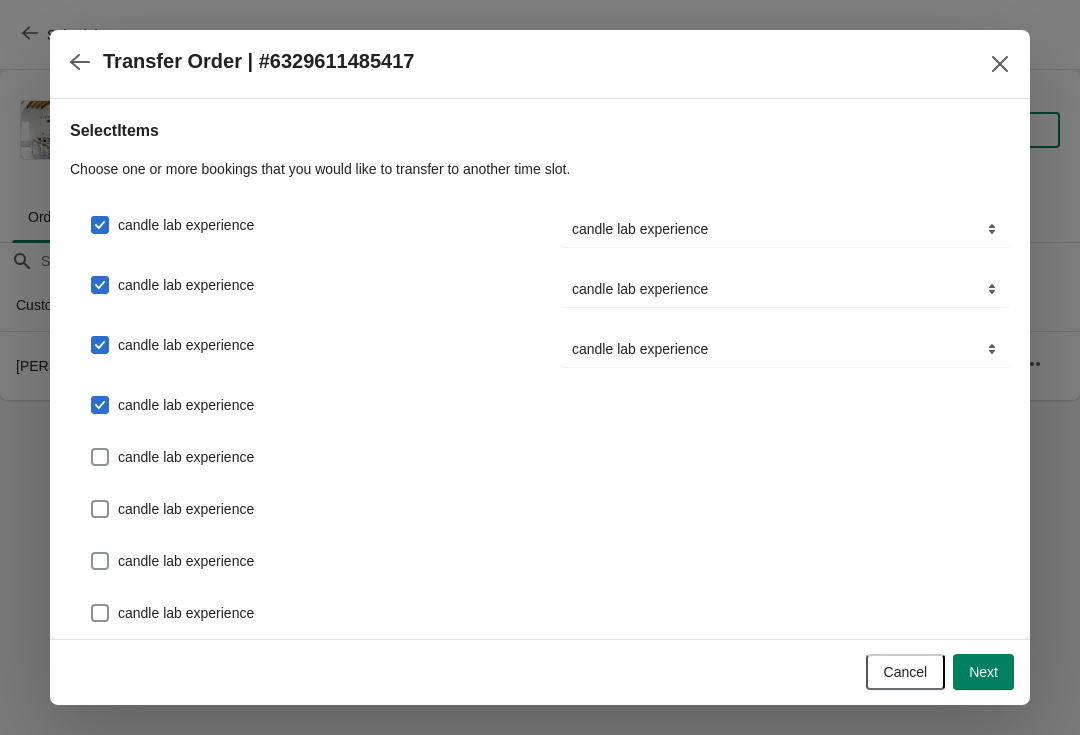 checkbox on "true" 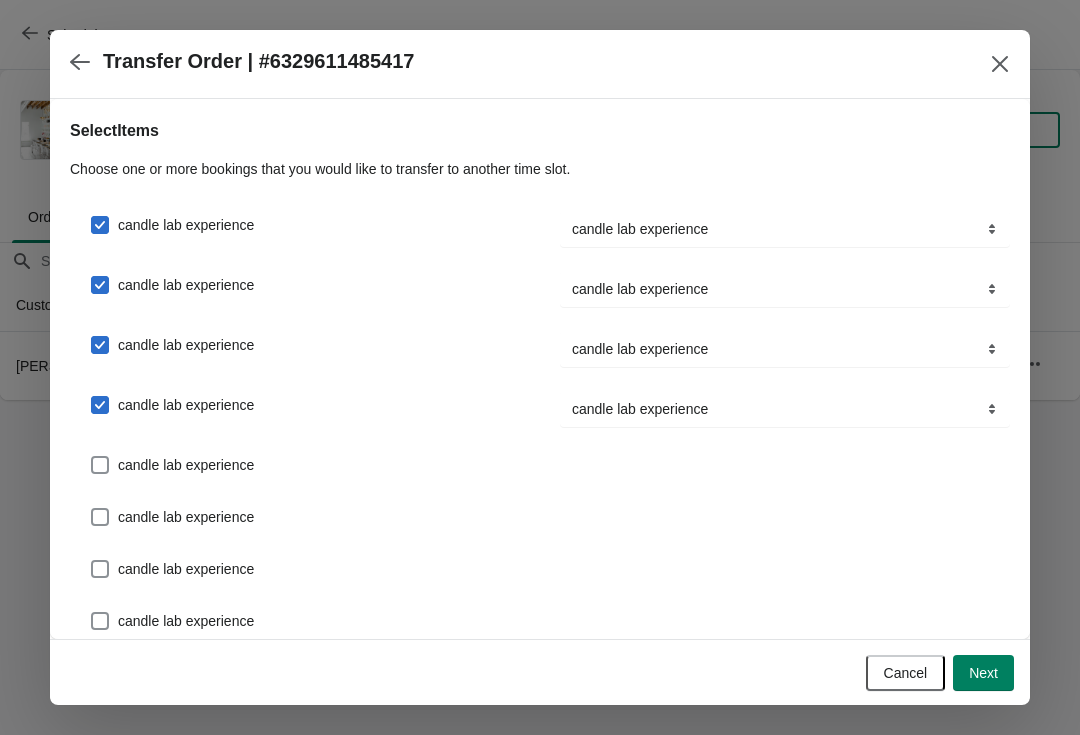 click on "candle lab experience" at bounding box center (186, 465) 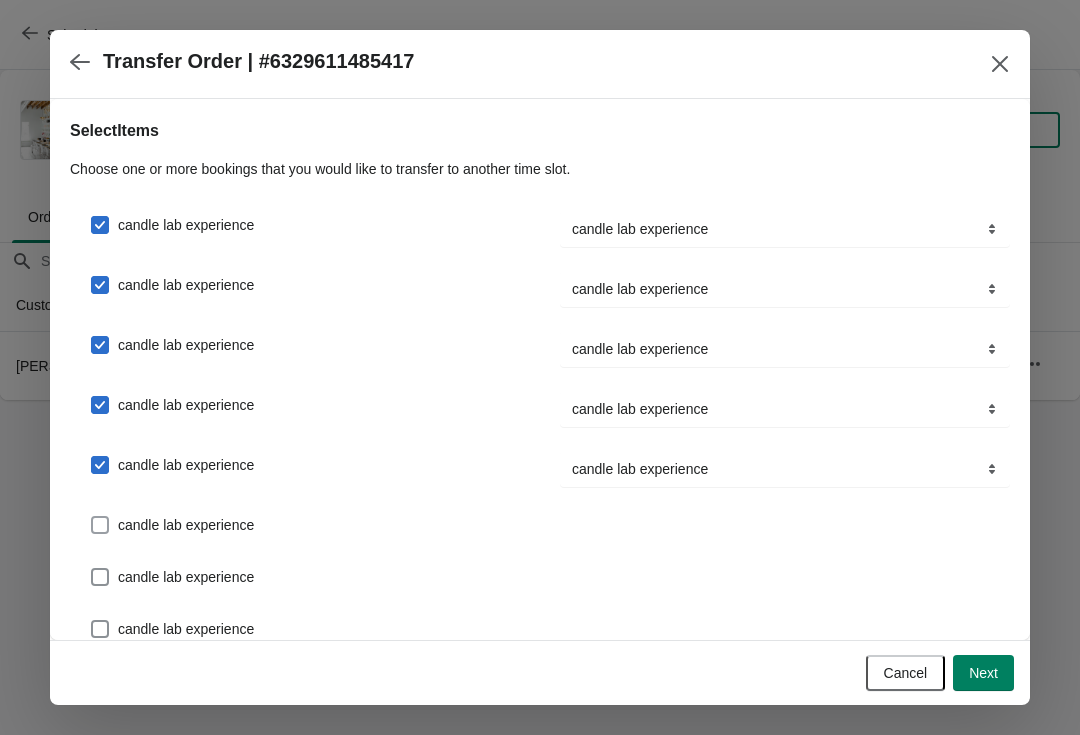 click on "candle lab experience" at bounding box center (172, 525) 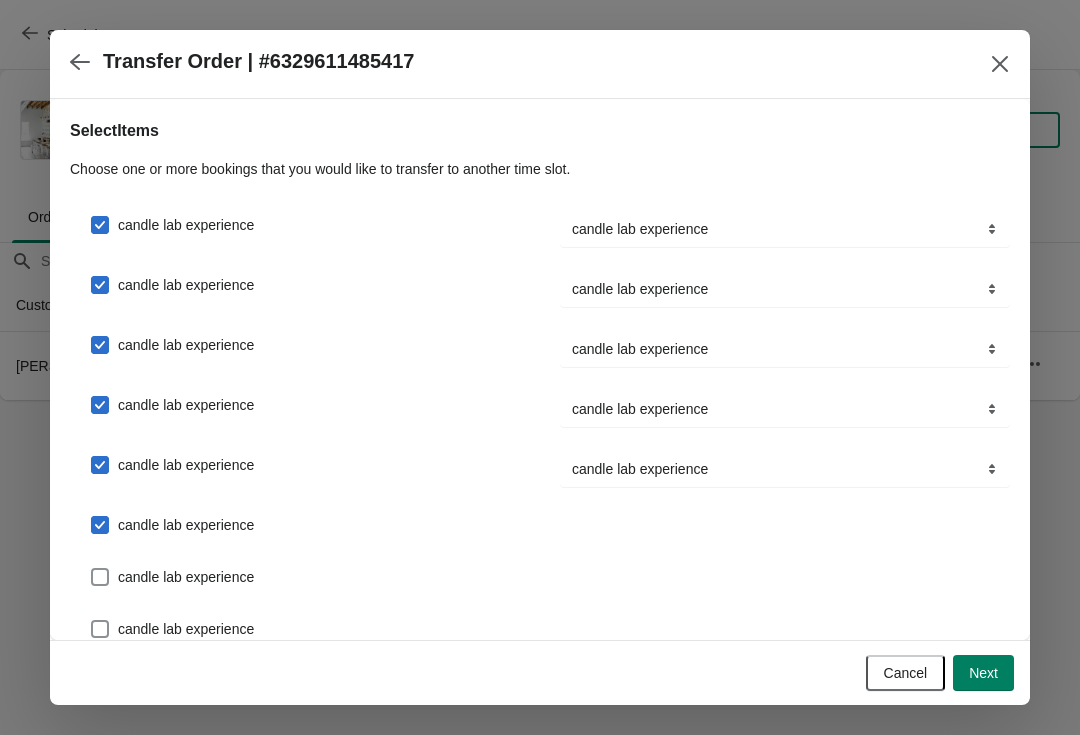 checkbox on "true" 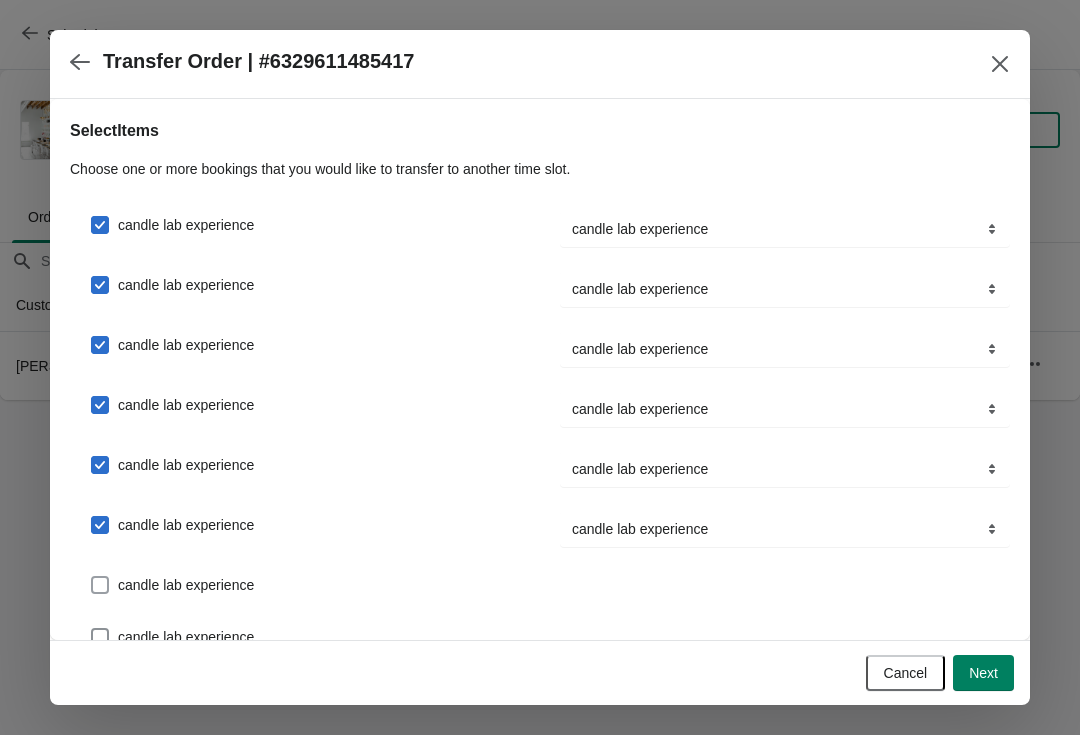 click on "candle lab experience" at bounding box center [186, 585] 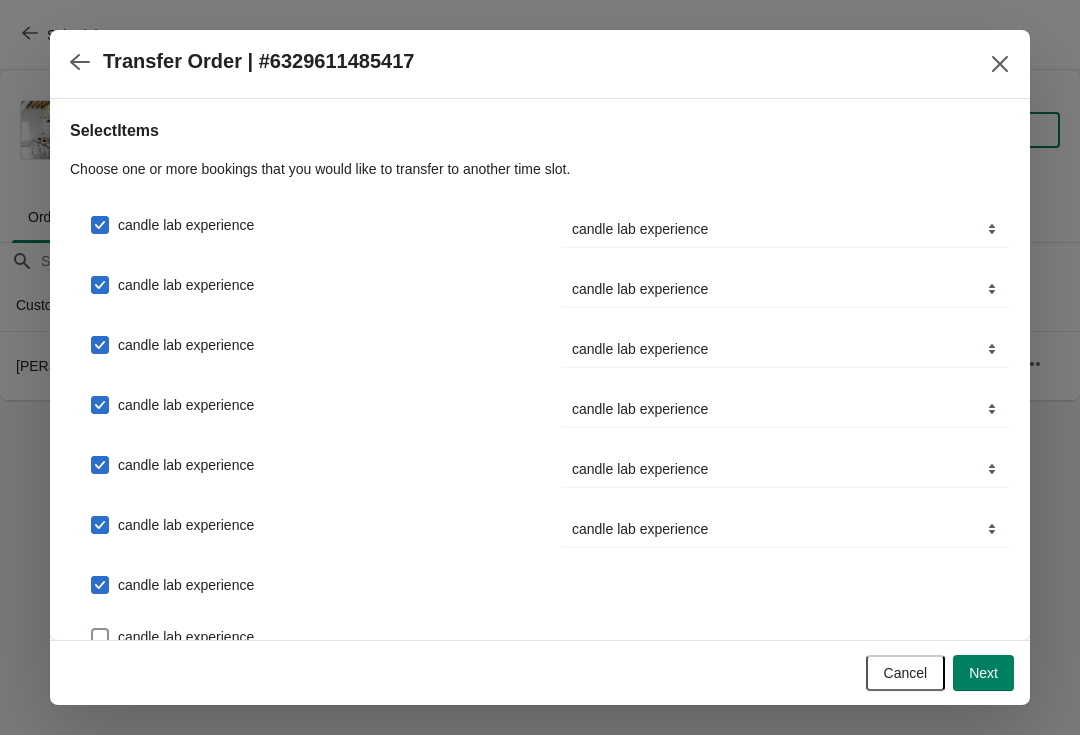 checkbox on "true" 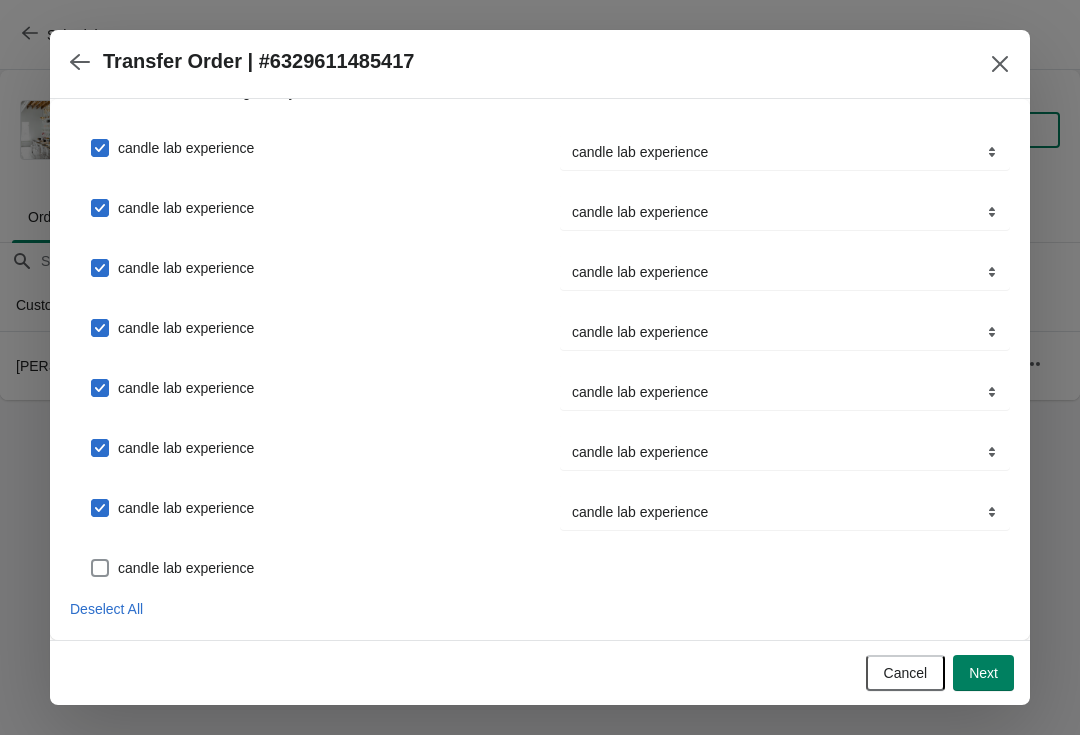scroll, scrollTop: 77, scrollLeft: 0, axis: vertical 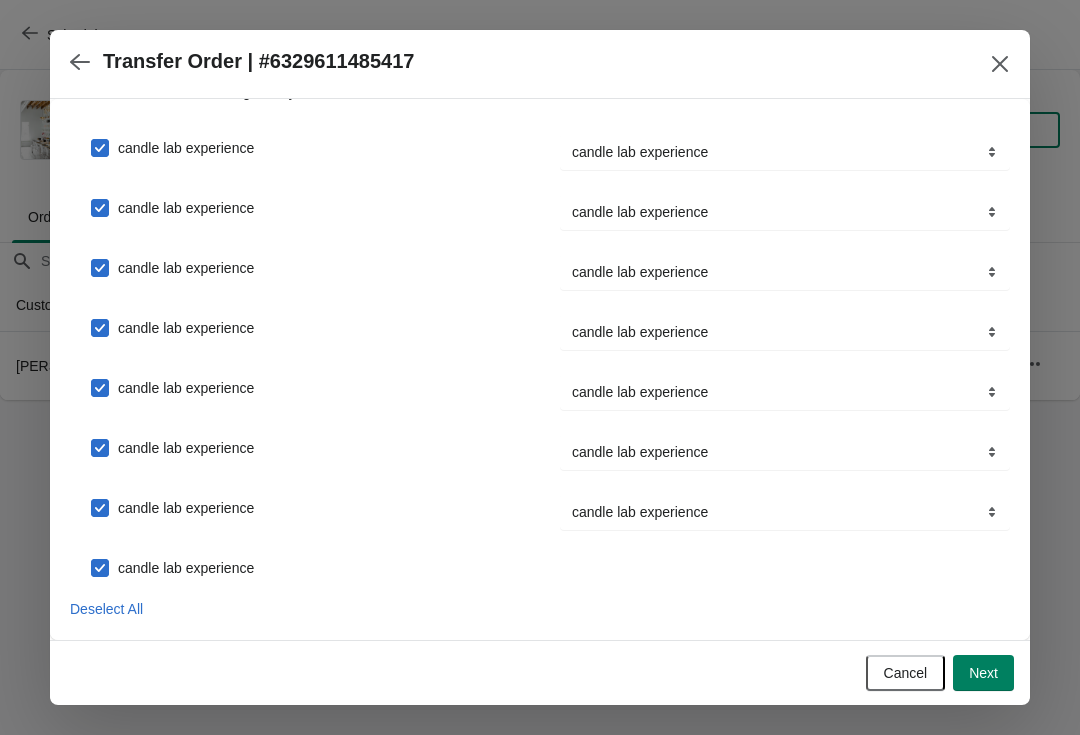 checkbox on "true" 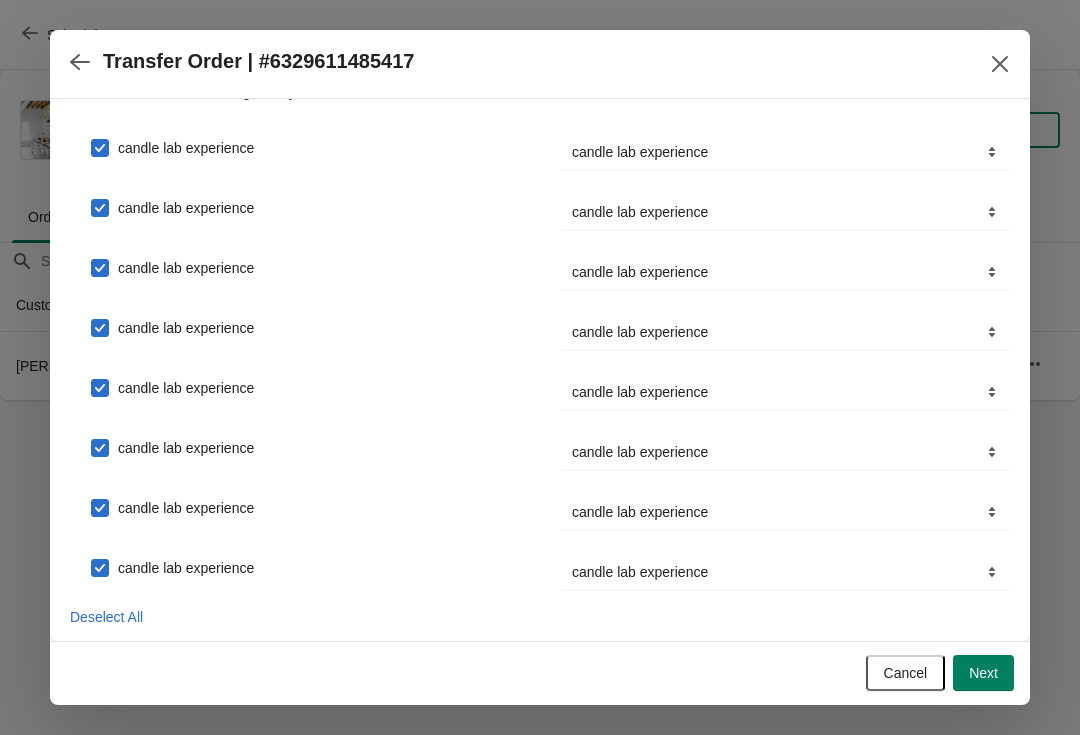 click on "Next" at bounding box center (983, 673) 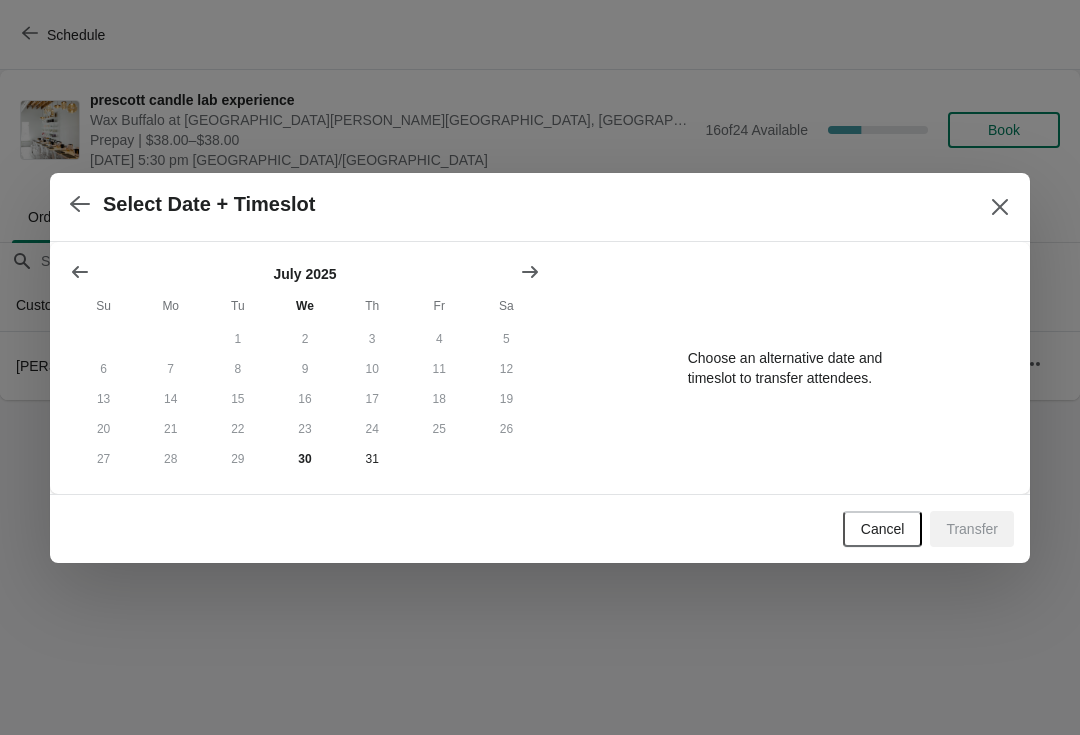 click at bounding box center (530, 272) 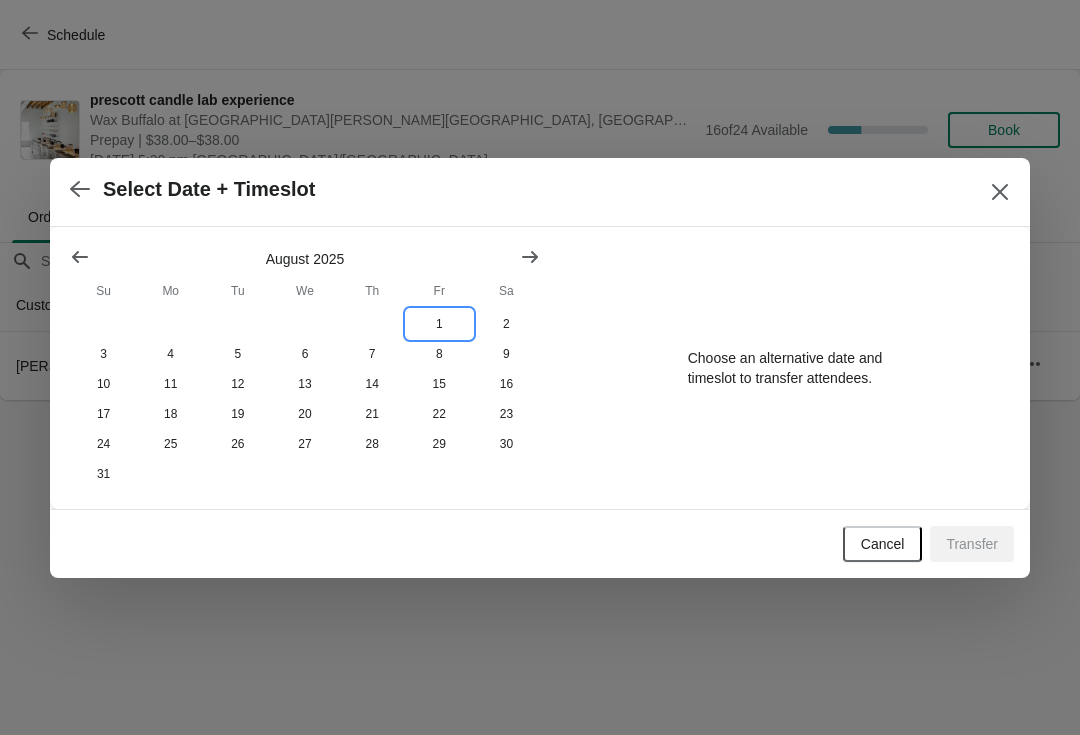 click on "1" at bounding box center (439, 324) 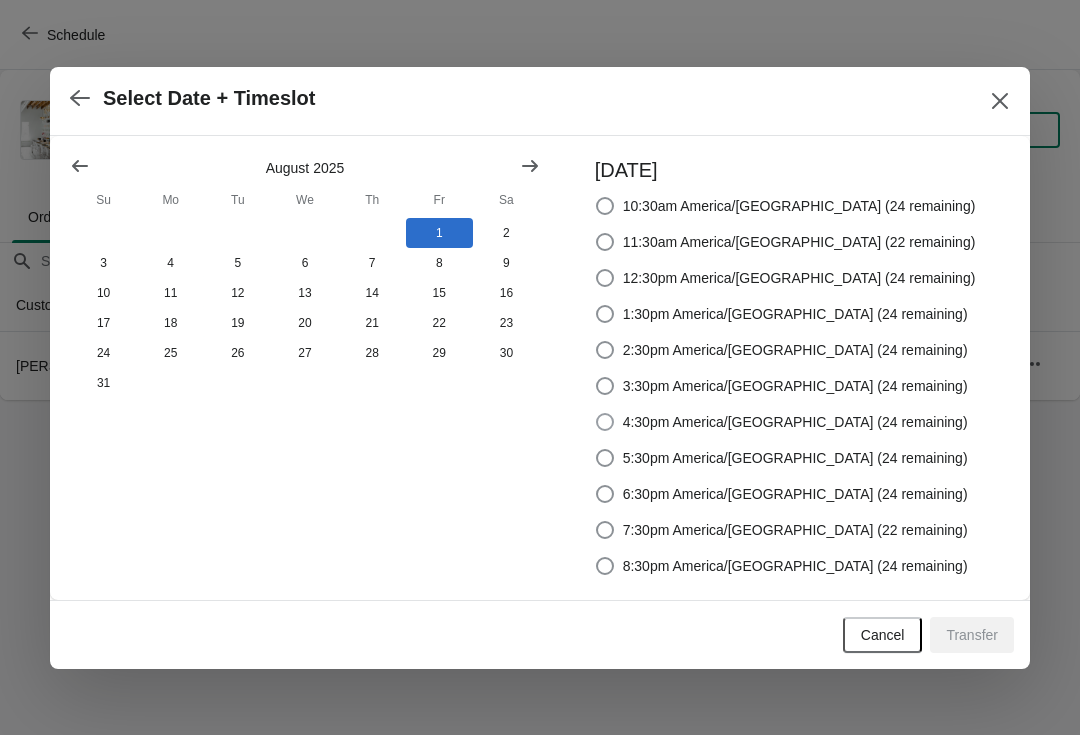 click on "4:30pm America/Chicago (24 remaining)" at bounding box center [795, 422] 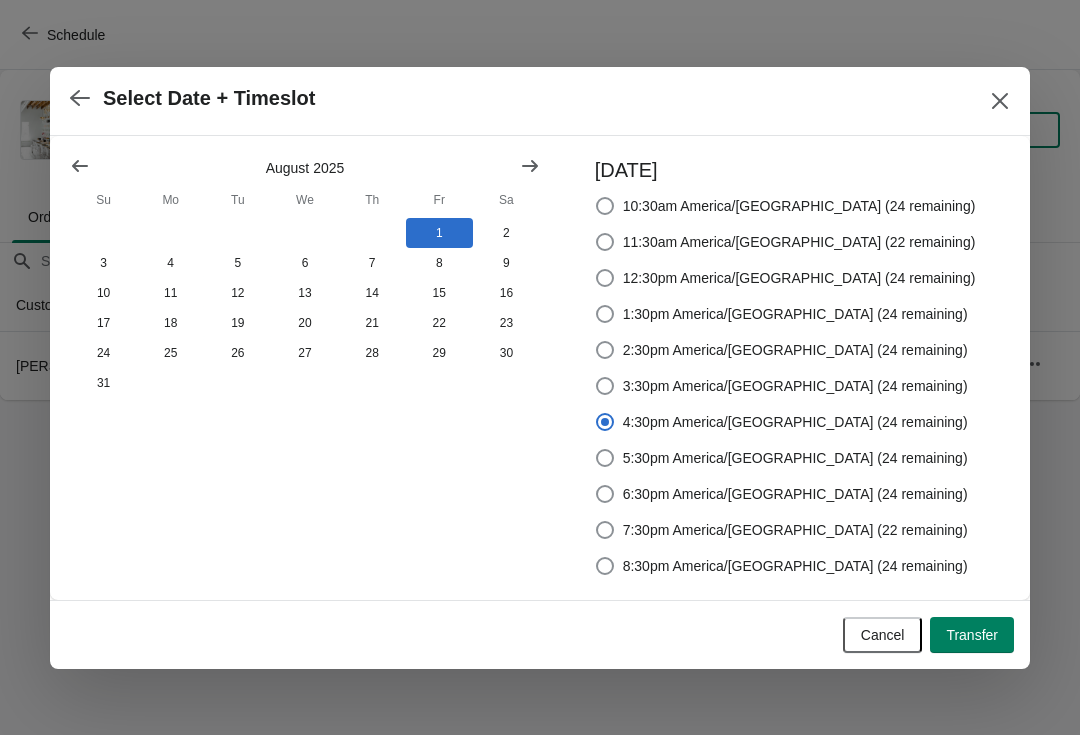 click on "Transfer" at bounding box center (972, 635) 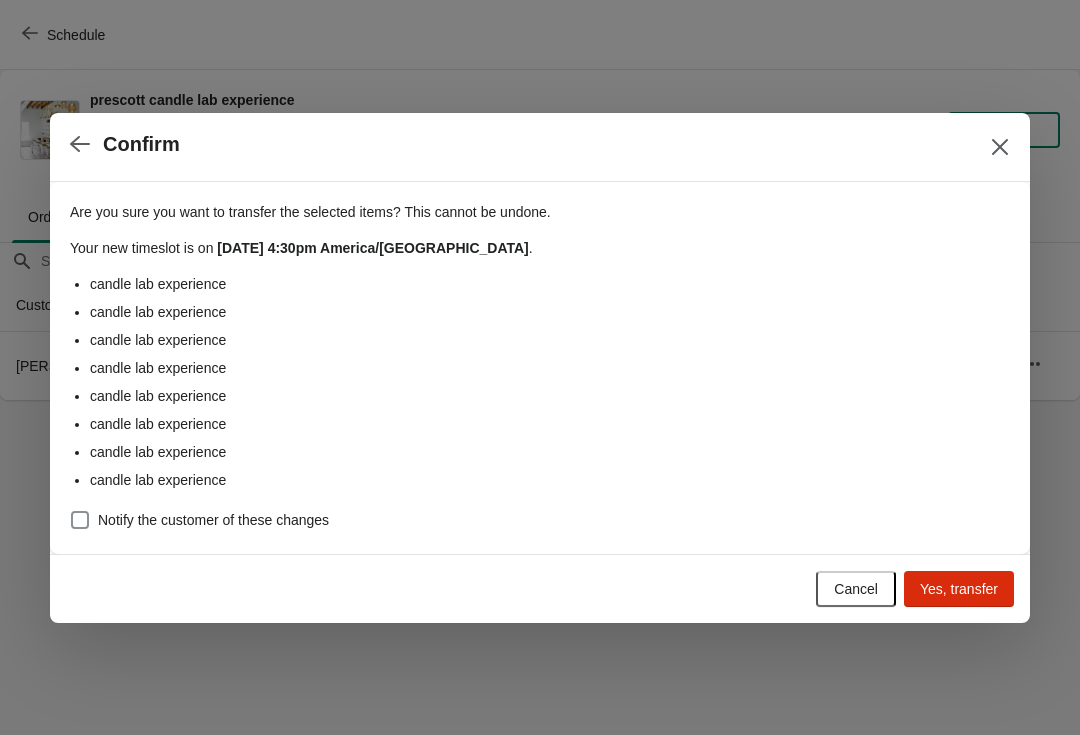 click on "Notify the customer of these changes" at bounding box center [213, 520] 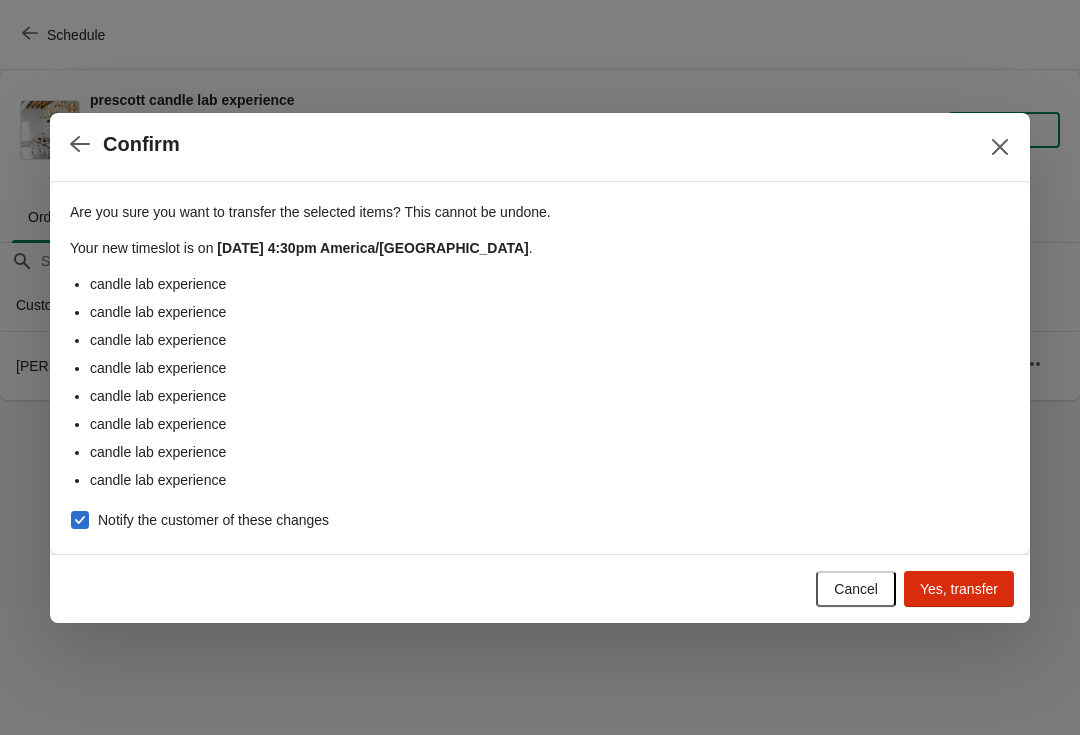 click on "Yes, transfer" at bounding box center [959, 589] 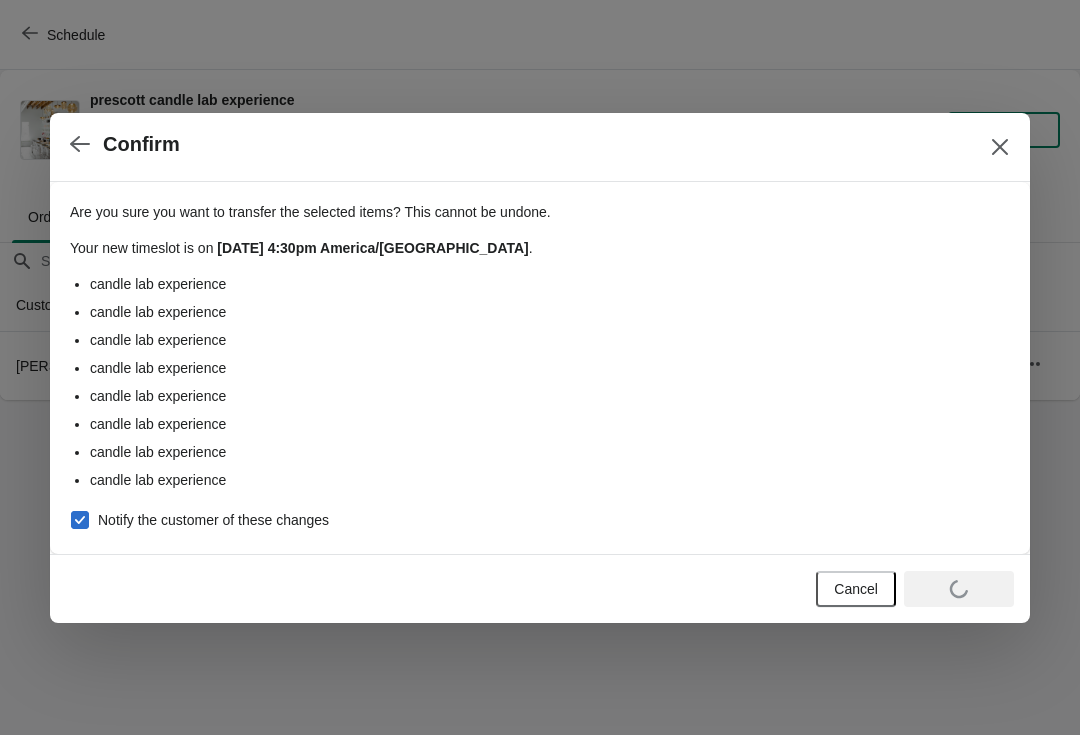 click at bounding box center (1000, 147) 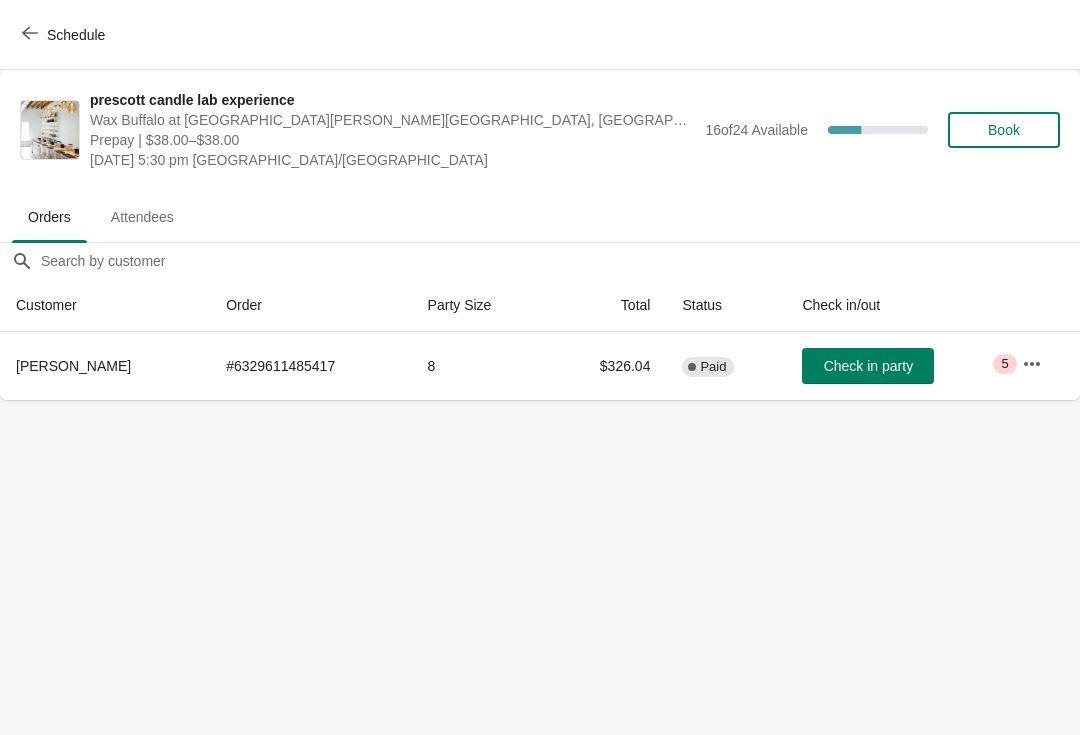 click 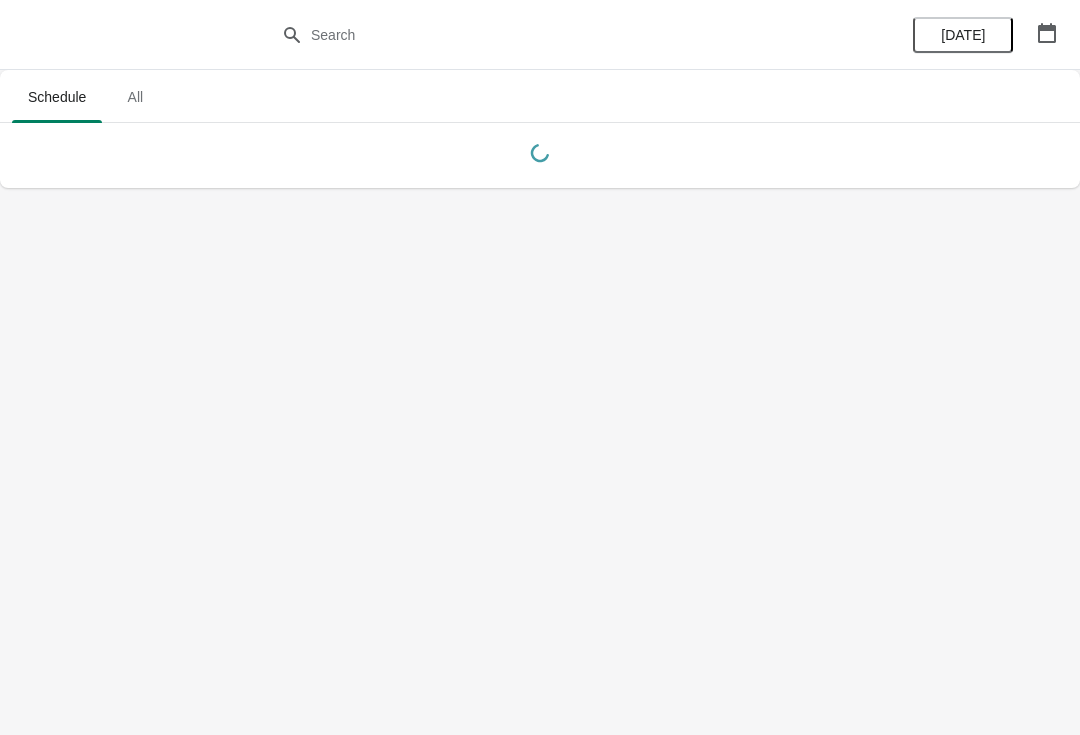 click 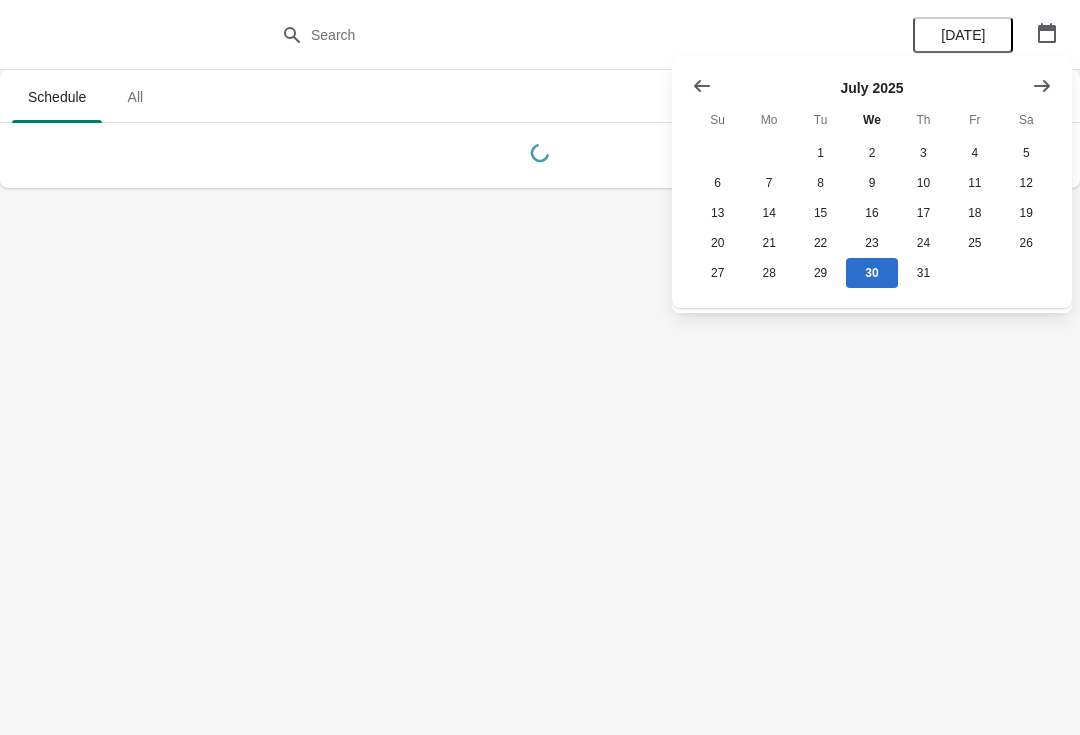 click 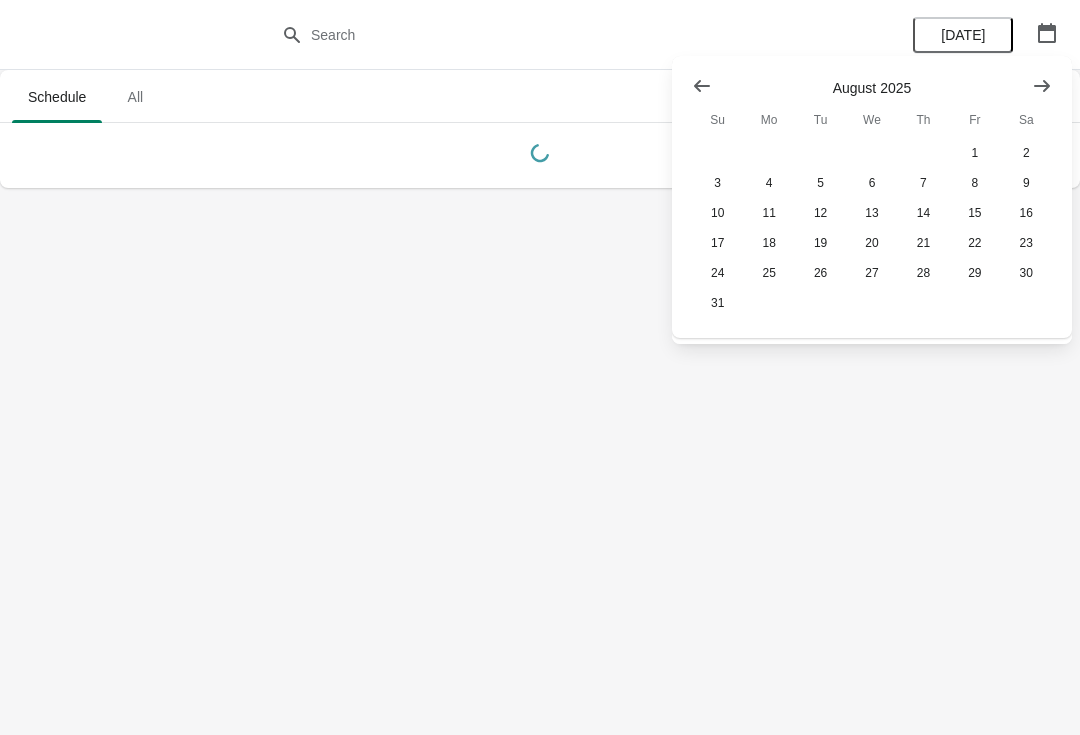 click at bounding box center [1042, 86] 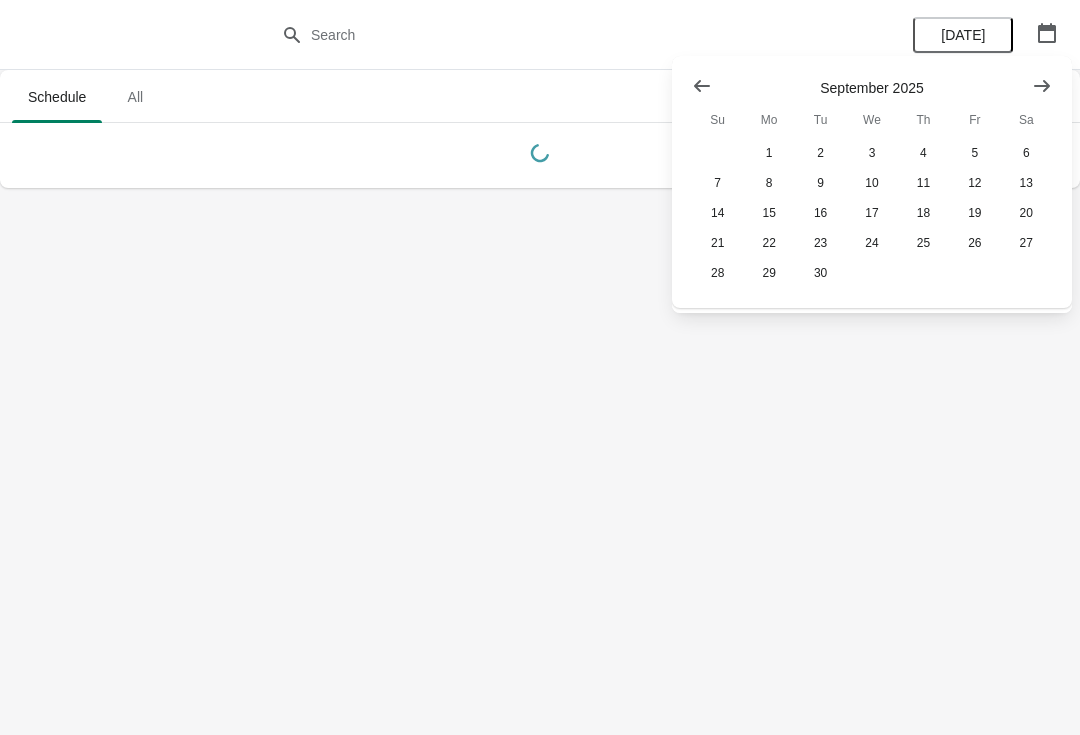 click 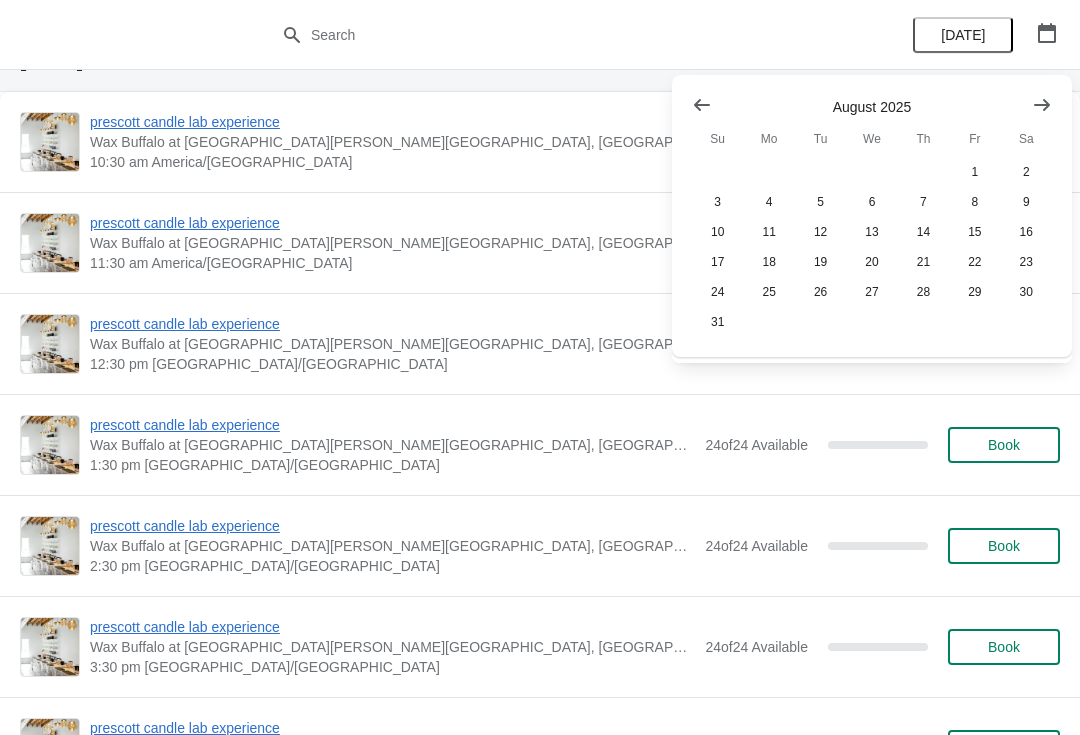 scroll, scrollTop: 1075, scrollLeft: 0, axis: vertical 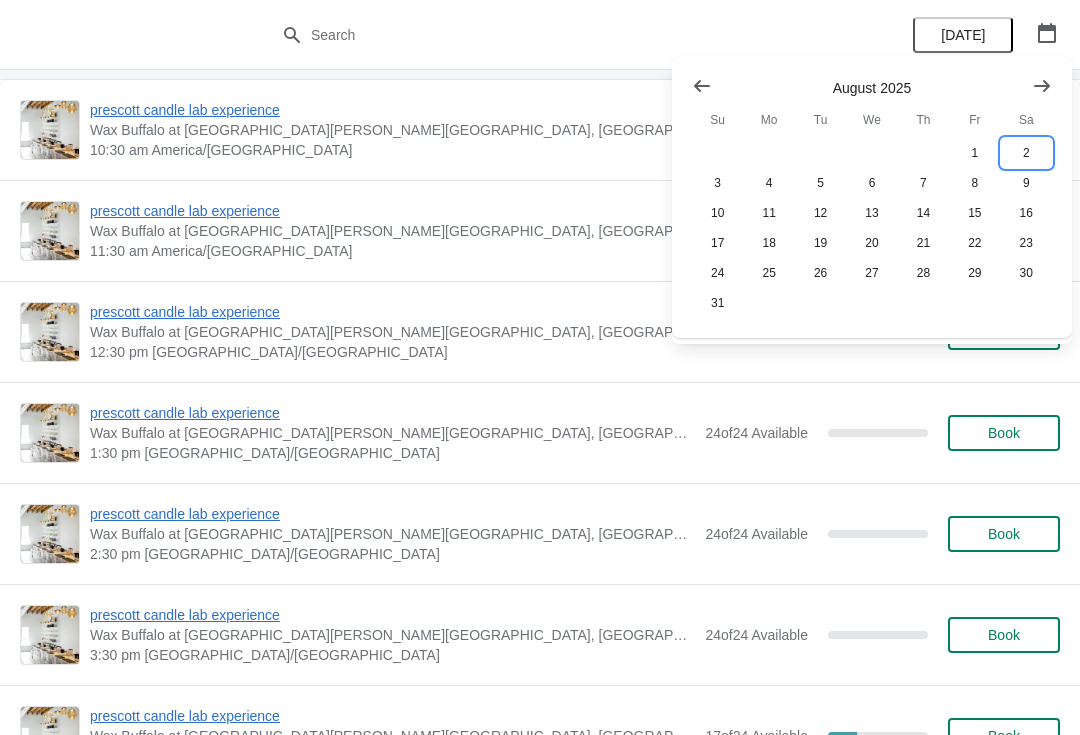 click on "2" at bounding box center (1026, 153) 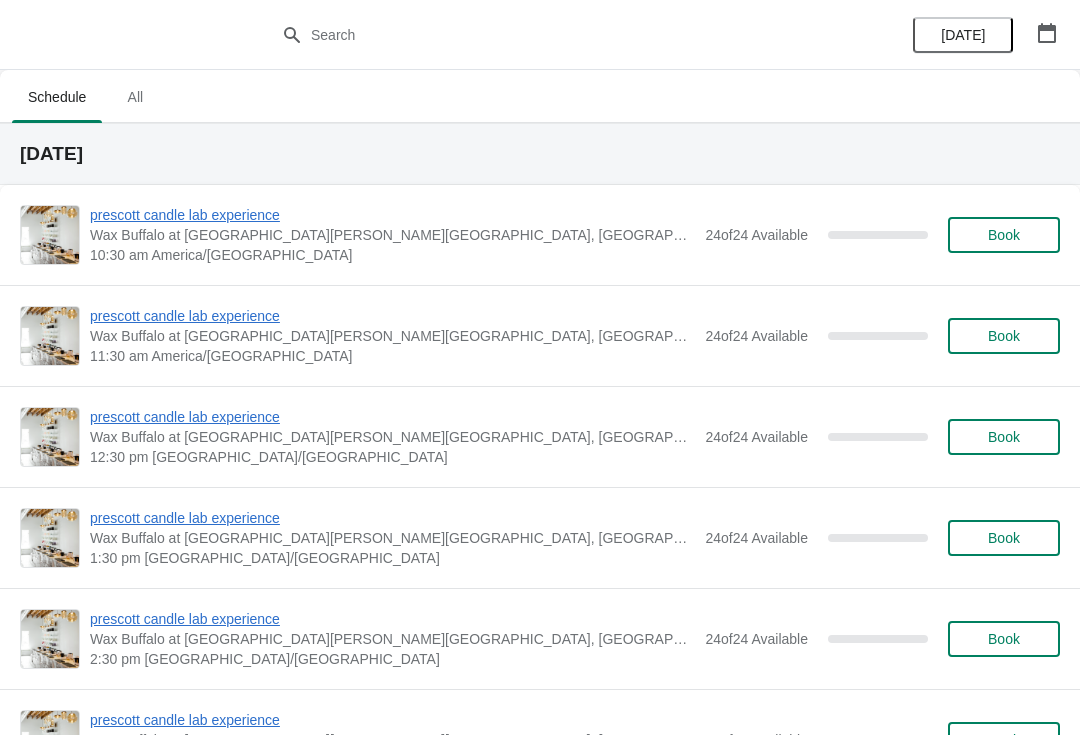 scroll, scrollTop: 0, scrollLeft: 0, axis: both 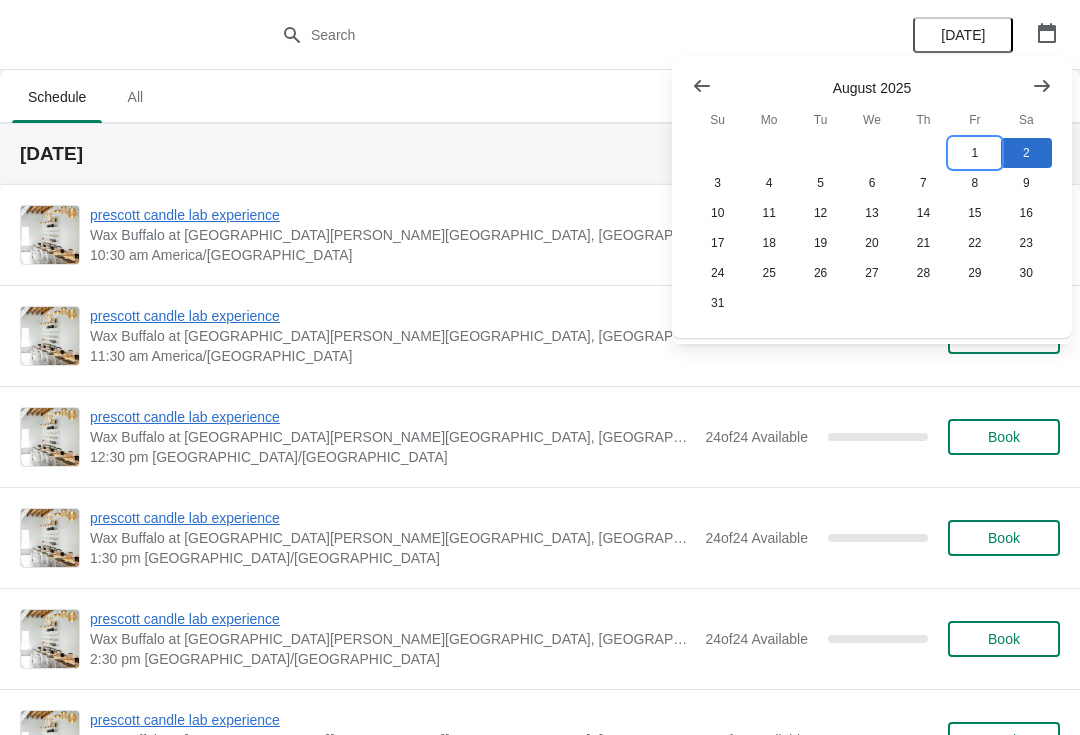 click on "1" at bounding box center [974, 153] 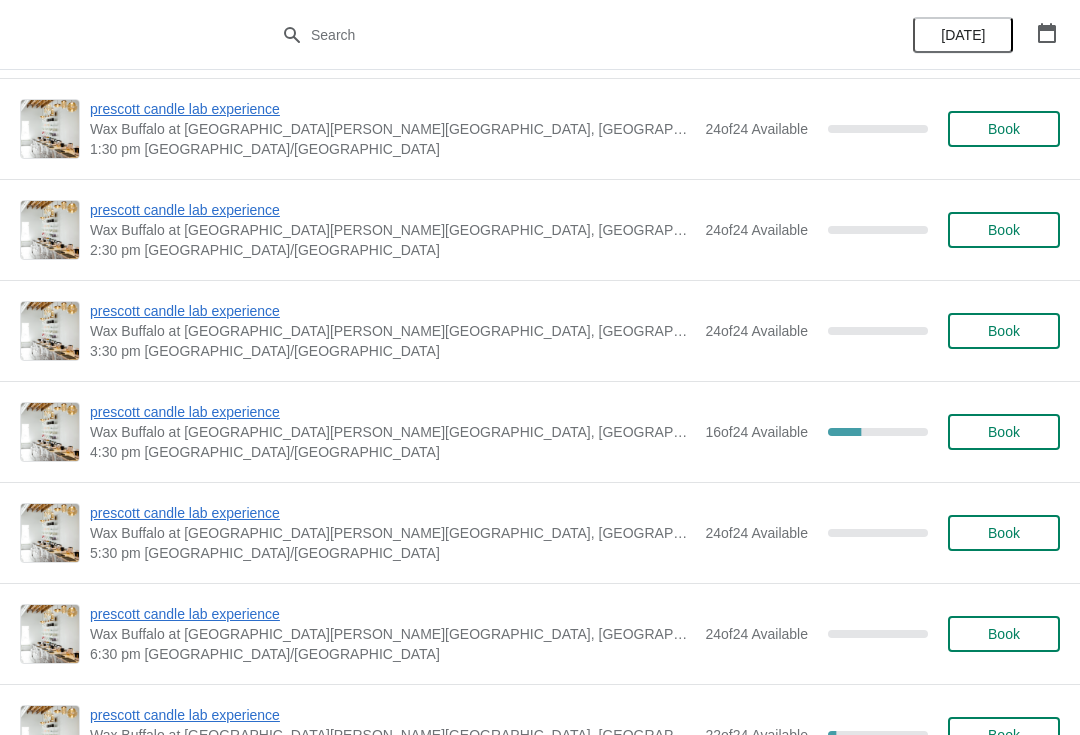 scroll, scrollTop: 410, scrollLeft: 0, axis: vertical 